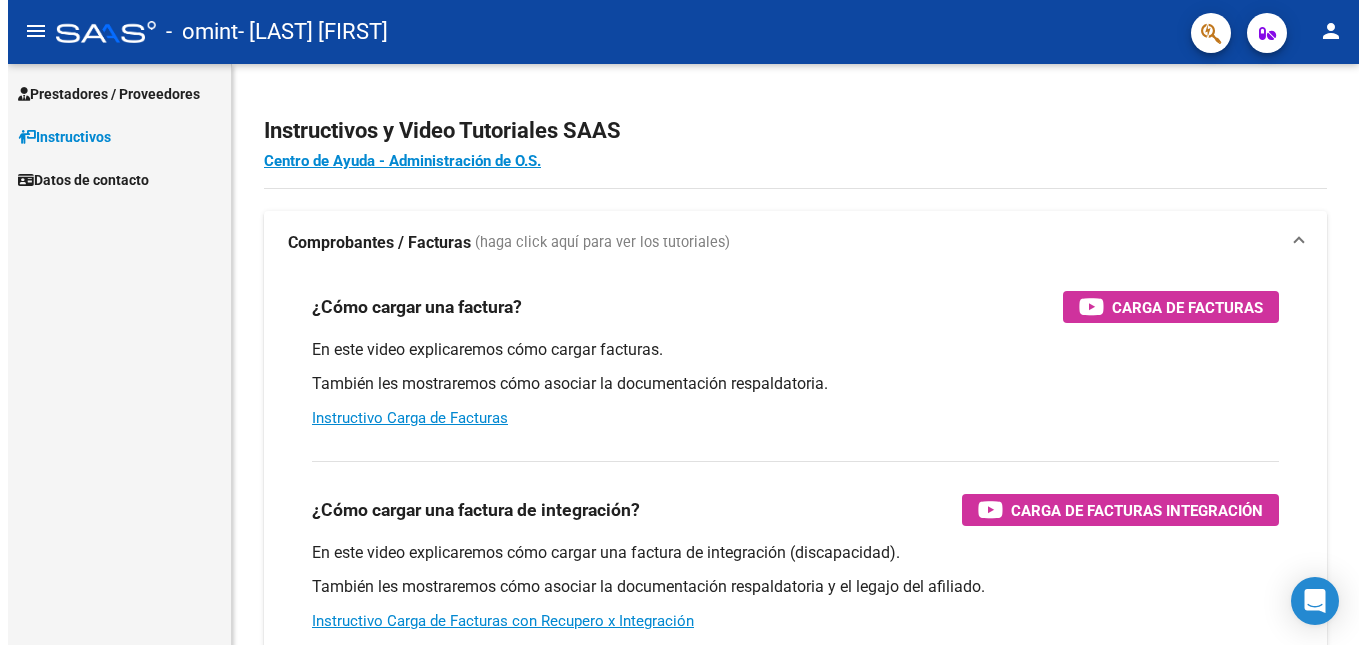 scroll, scrollTop: 0, scrollLeft: 0, axis: both 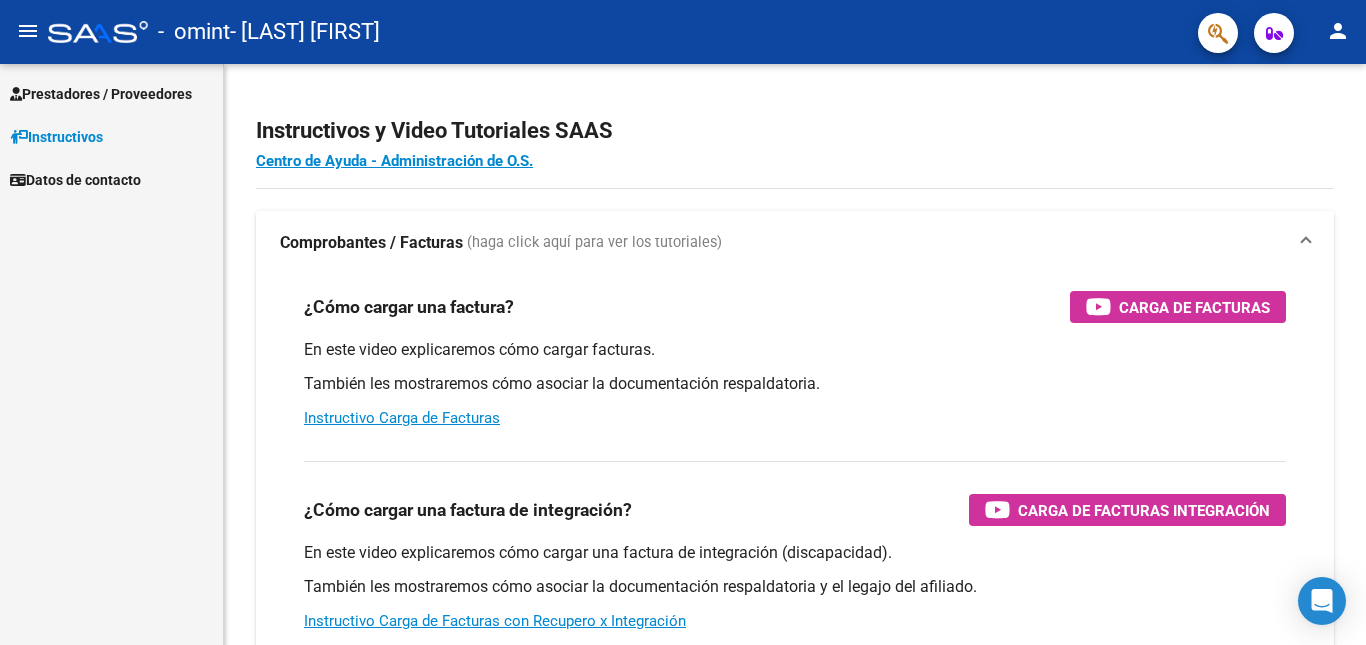 click on "Prestadores / Proveedores" at bounding box center [101, 94] 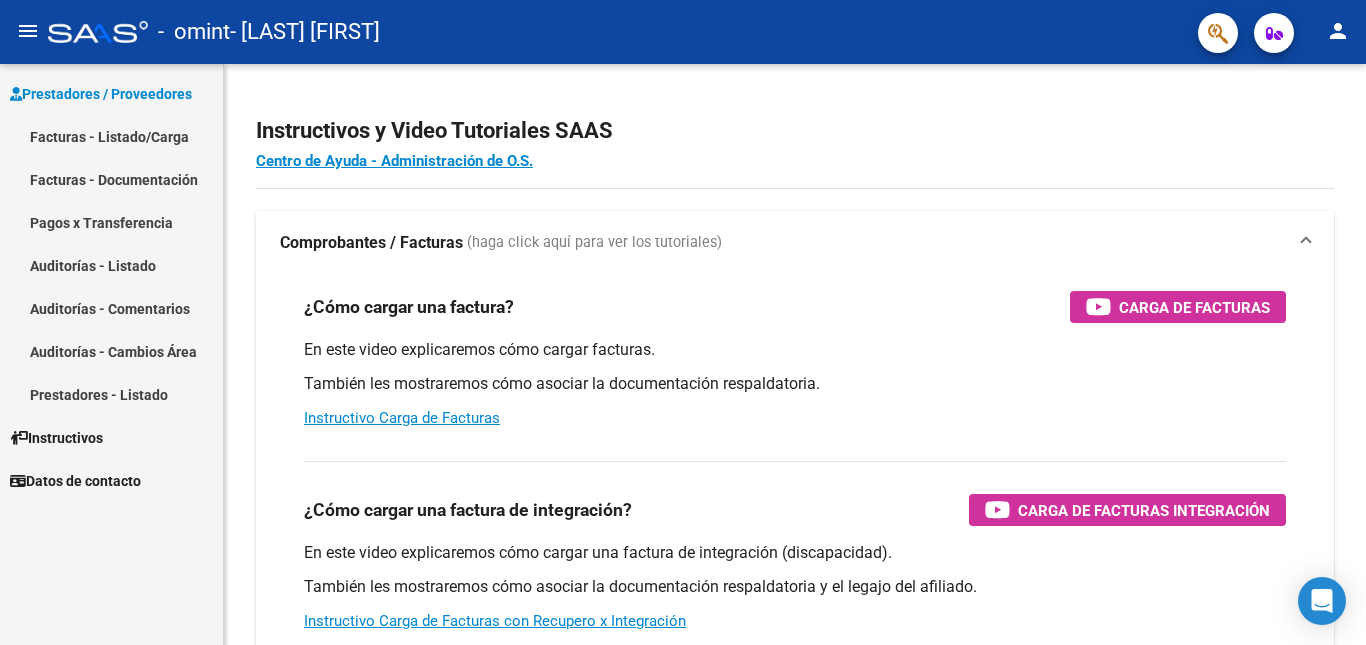 click on "Facturas - Listado/Carga" at bounding box center [111, 136] 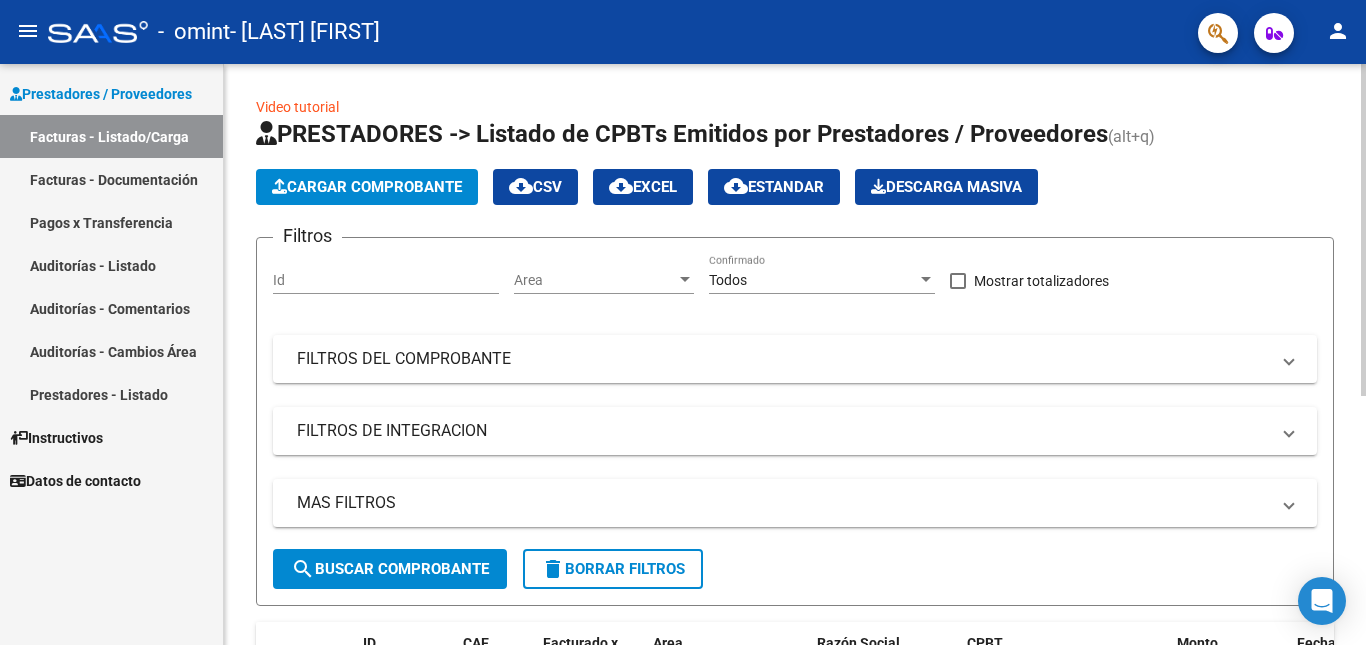 click on "Cargar Comprobante" 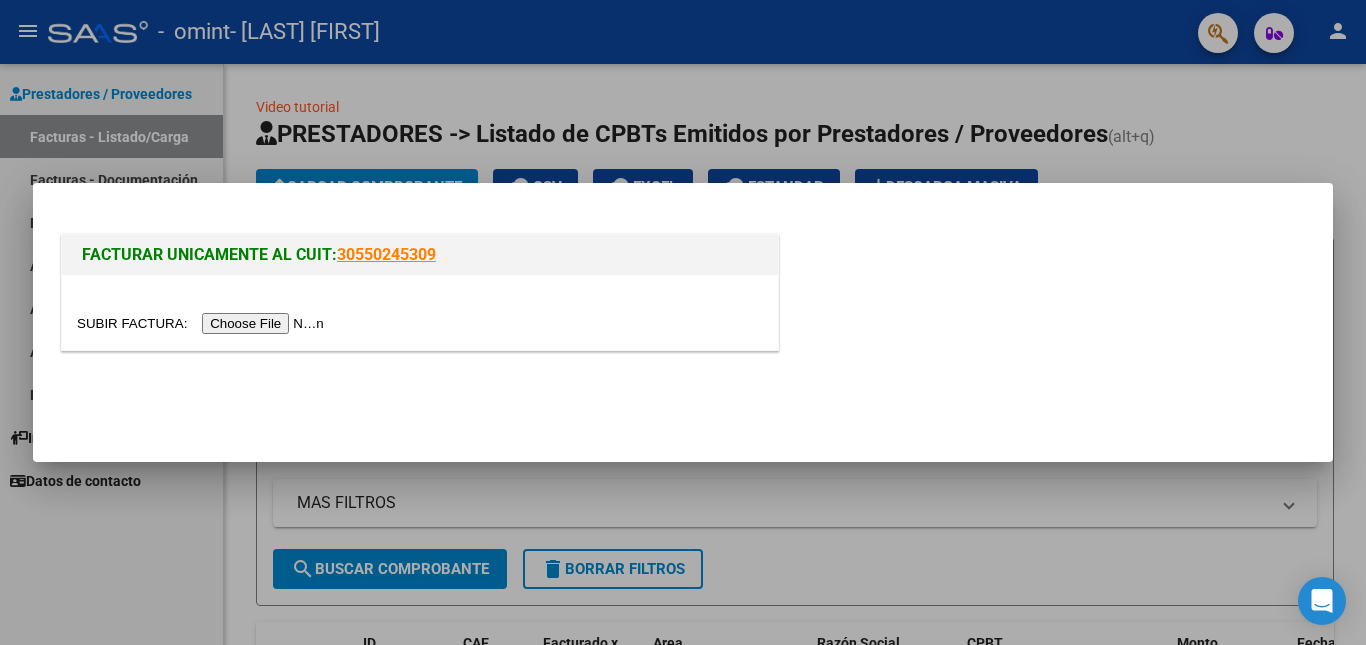 click at bounding box center [203, 323] 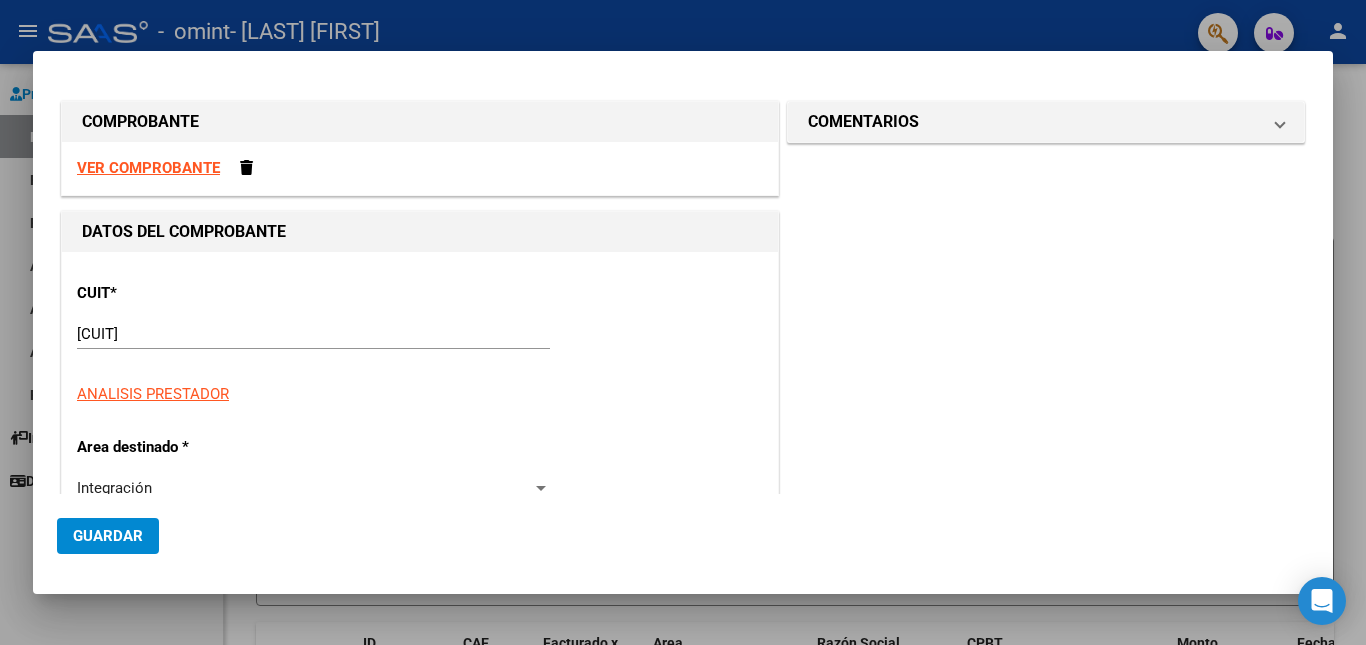 click on "Guardar" 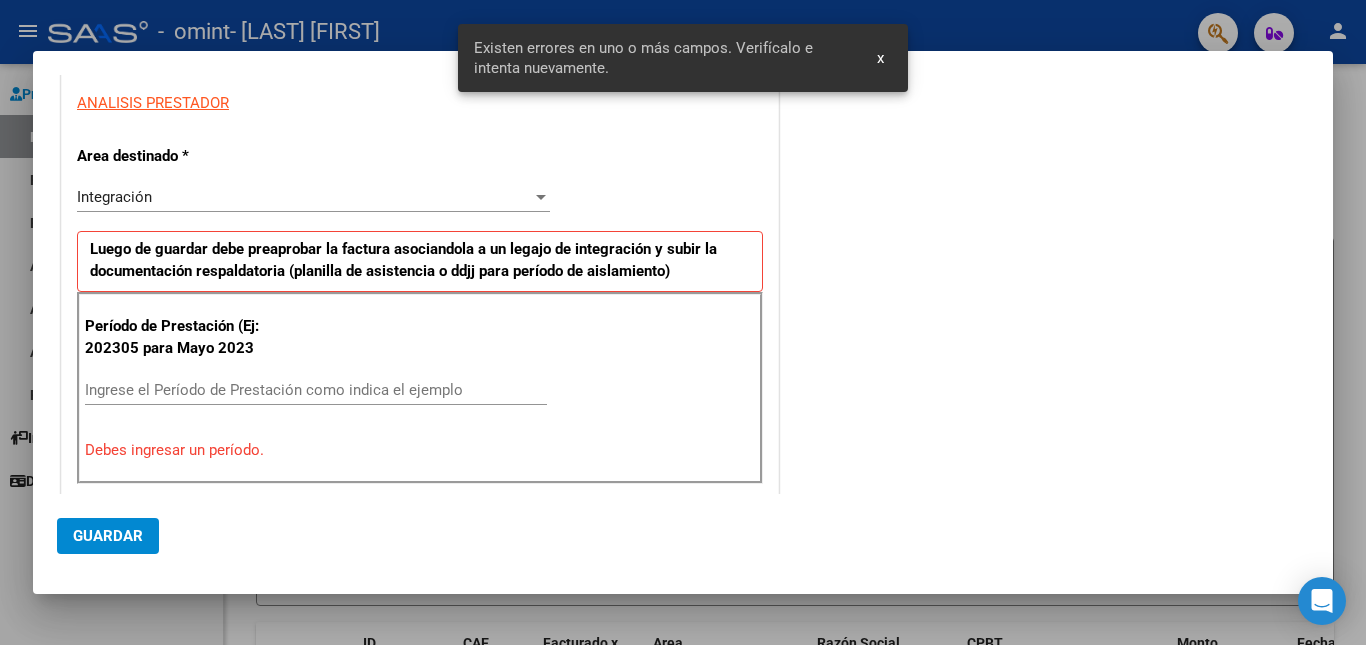 scroll, scrollTop: 376, scrollLeft: 0, axis: vertical 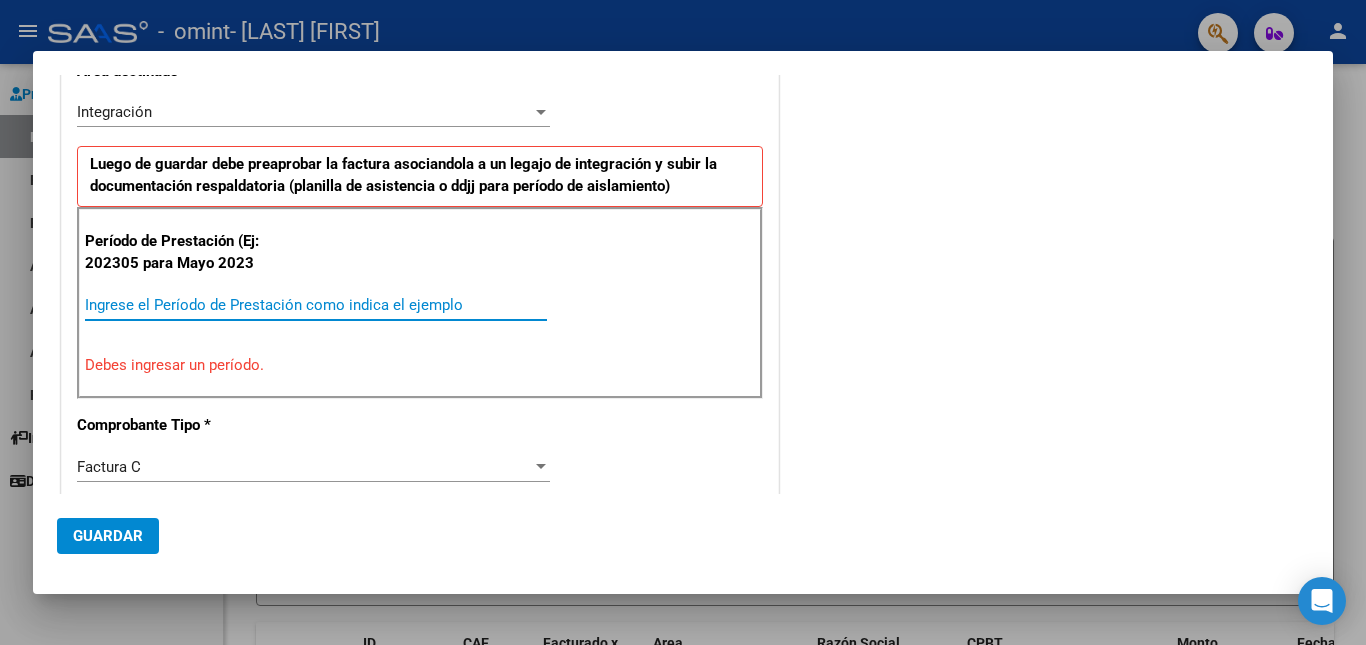click on "Ingrese el Período de Prestación como indica el ejemplo" at bounding box center (316, 305) 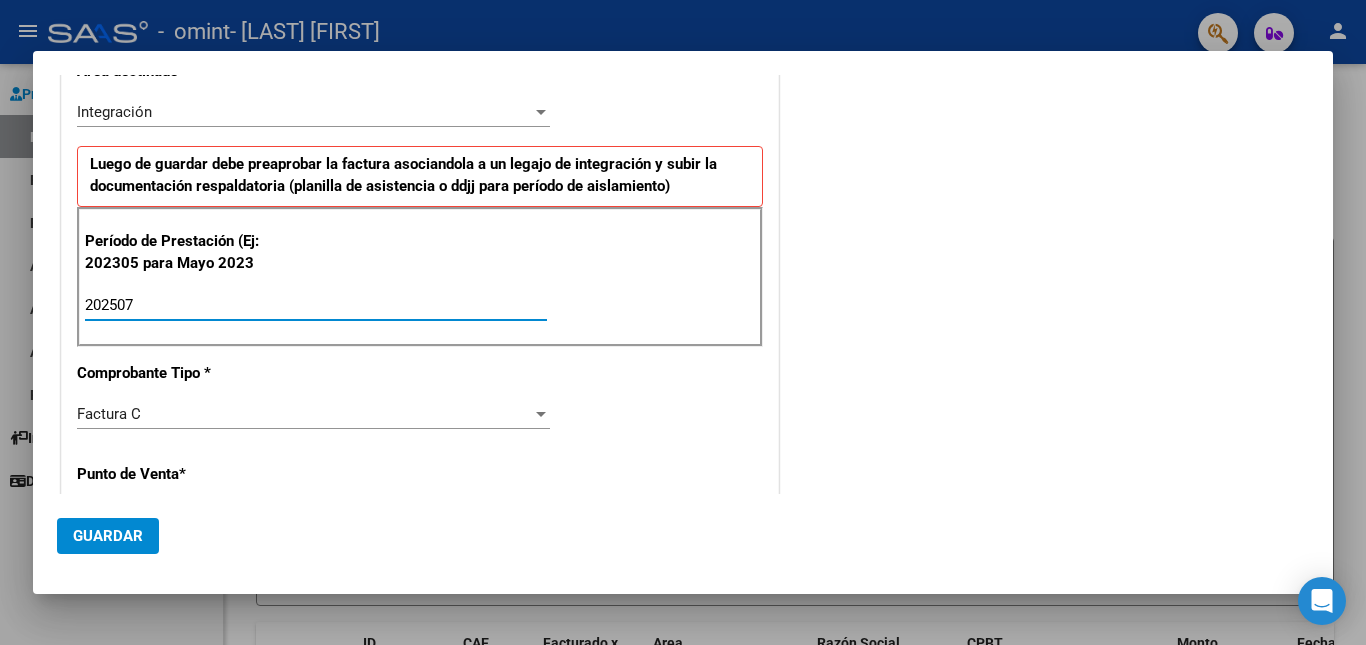 type on "202507" 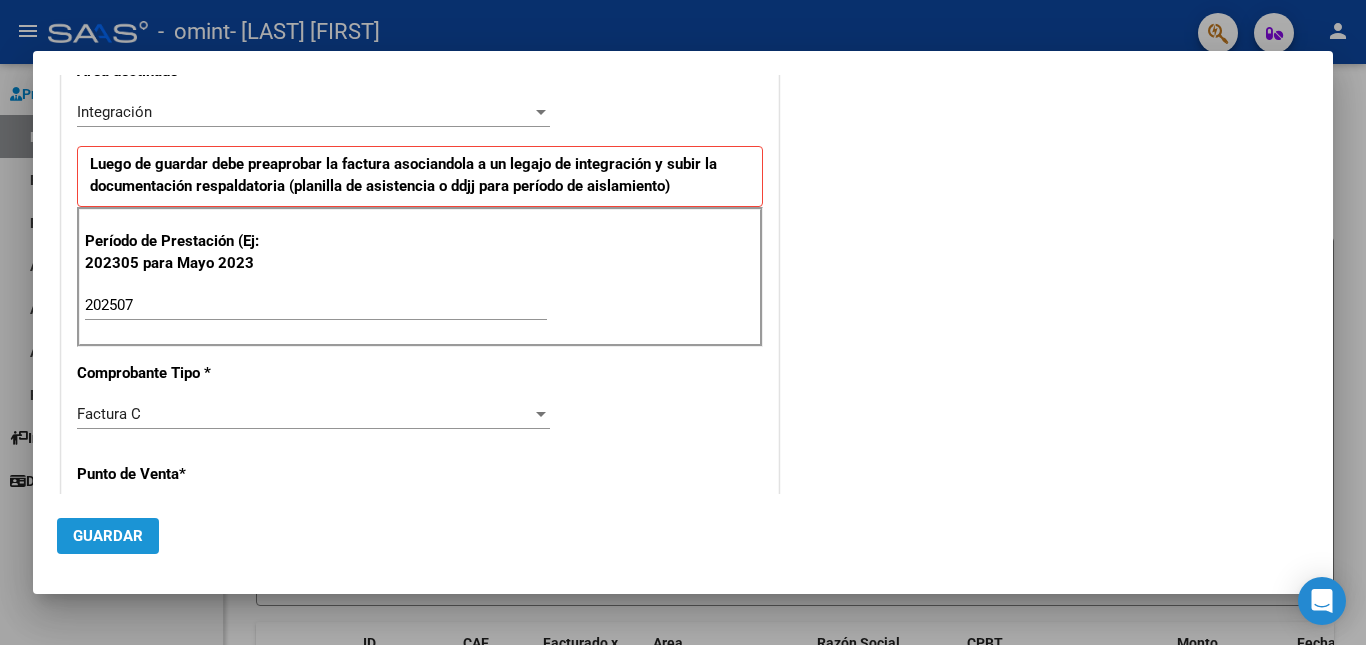 click on "Guardar" 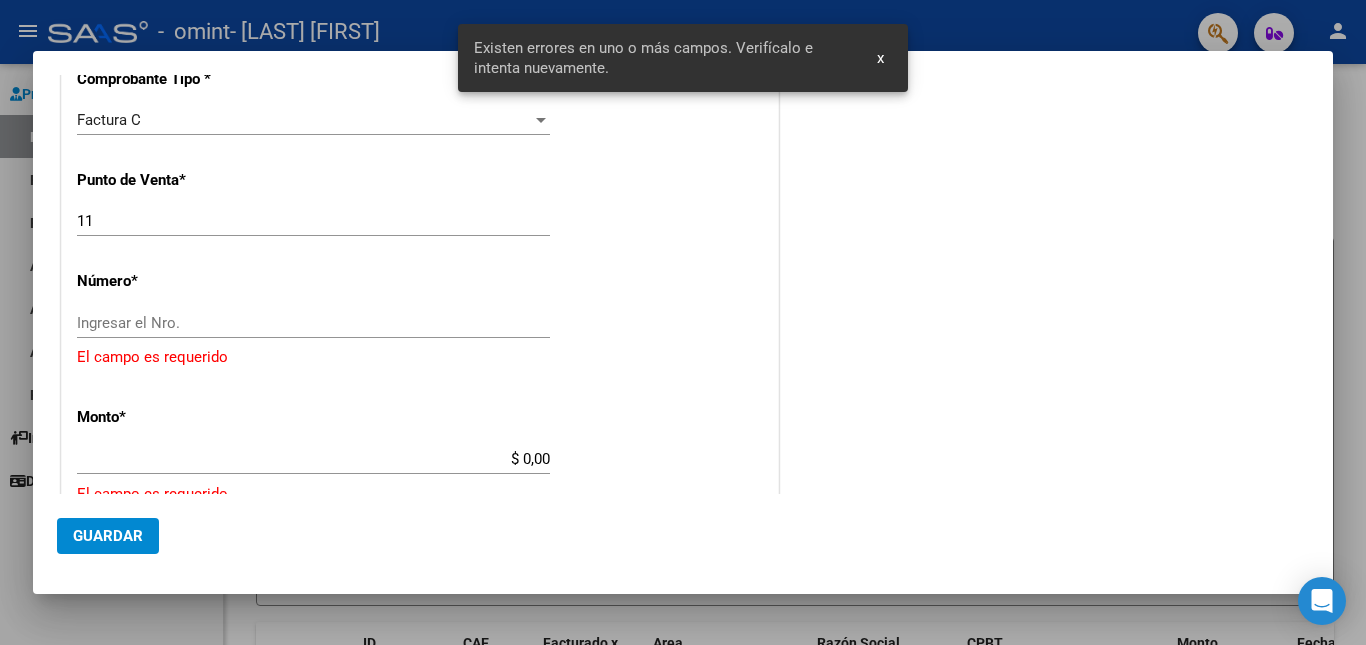 scroll, scrollTop: 705, scrollLeft: 0, axis: vertical 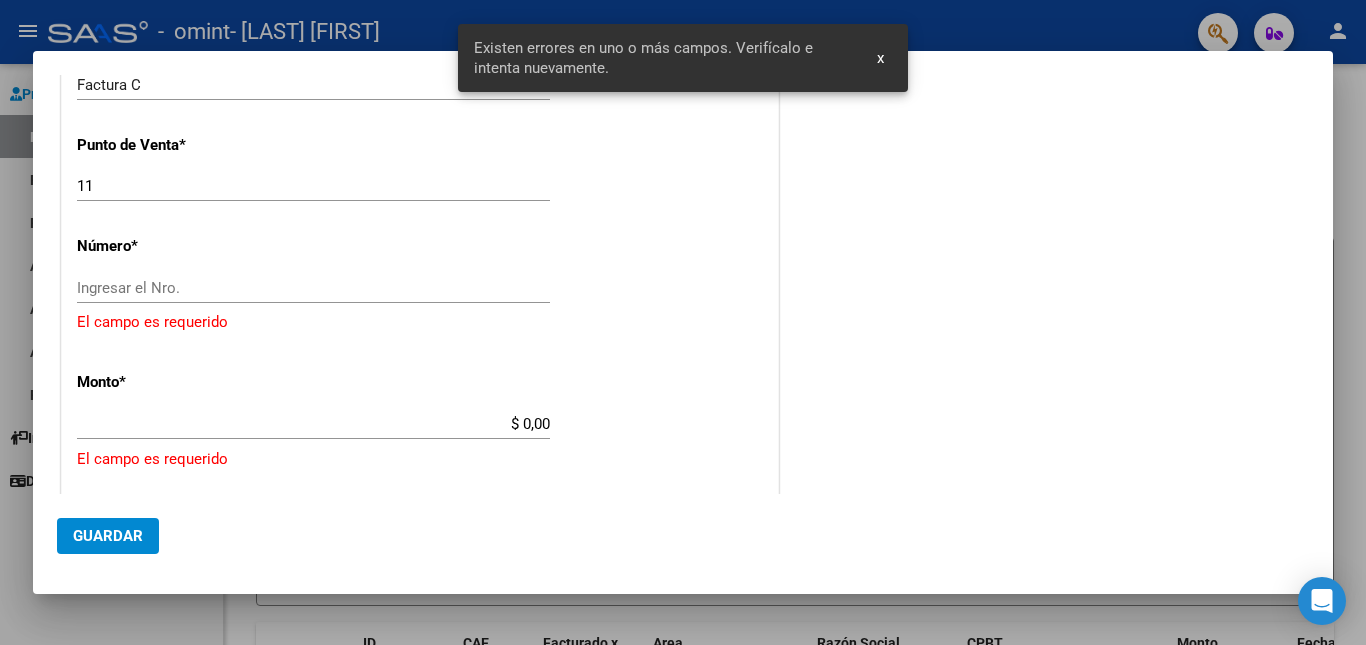 click on "Ingresar el Nro." at bounding box center (313, 288) 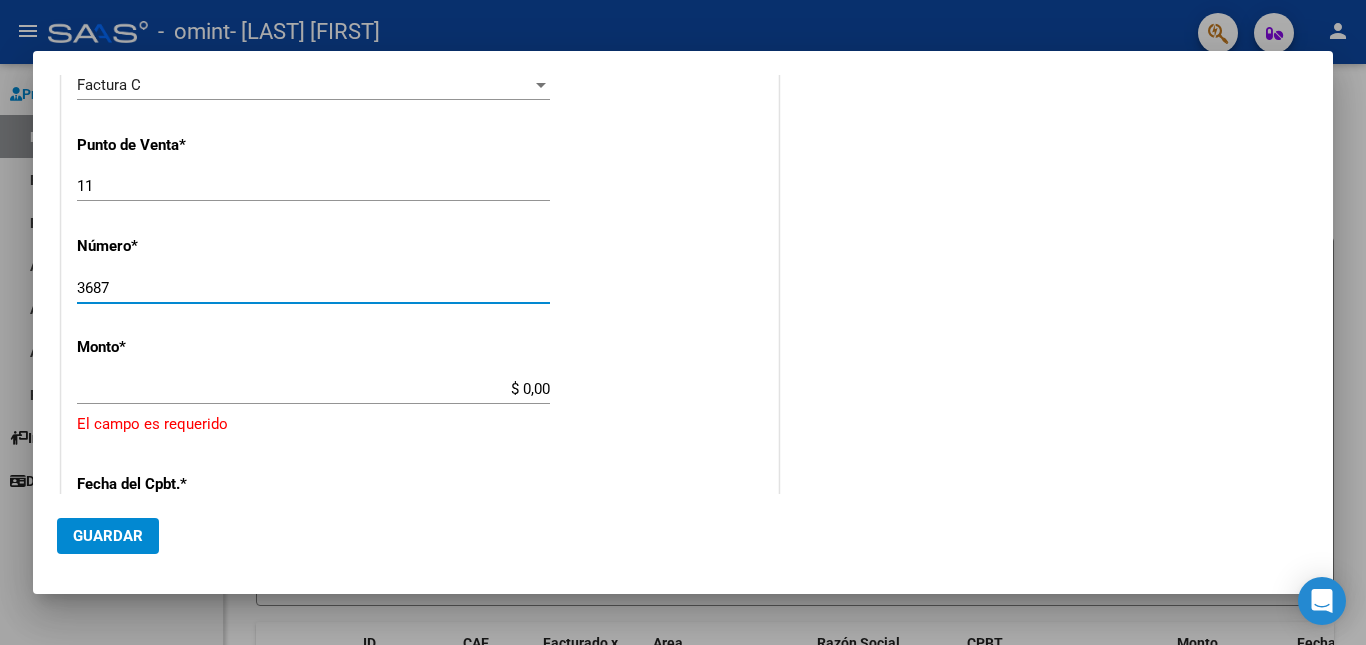 type on "3687" 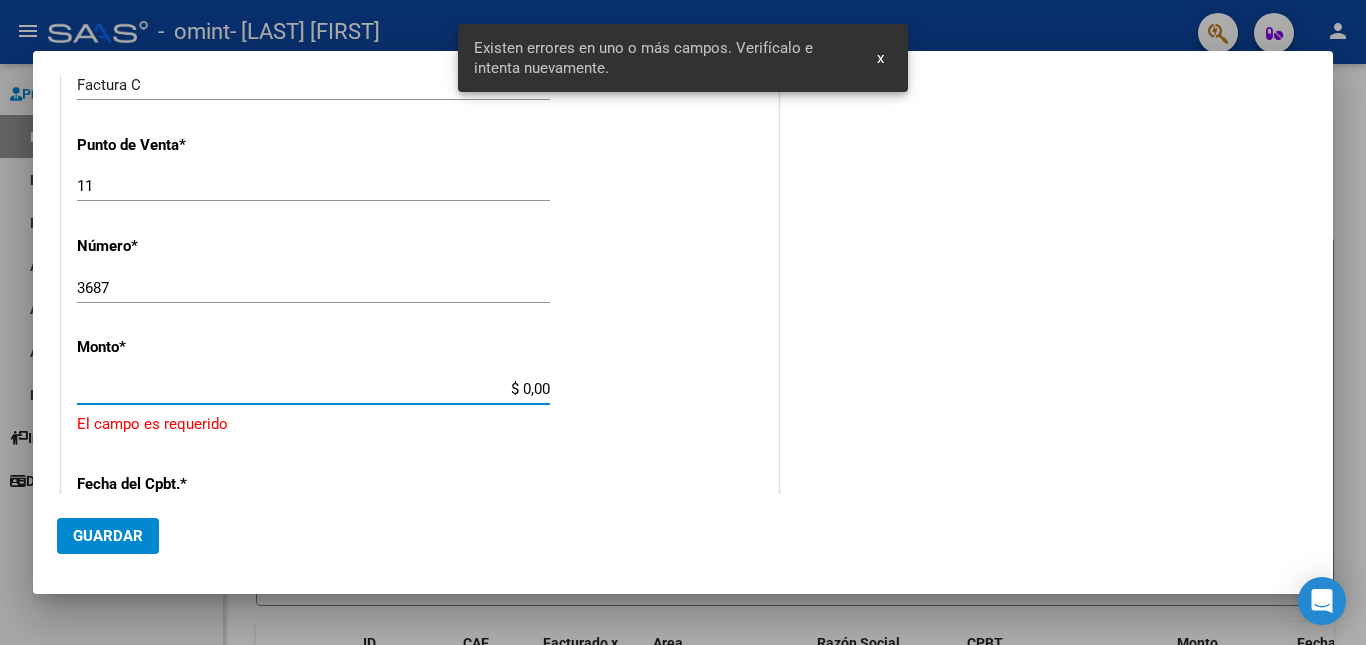 scroll, scrollTop: 806, scrollLeft: 0, axis: vertical 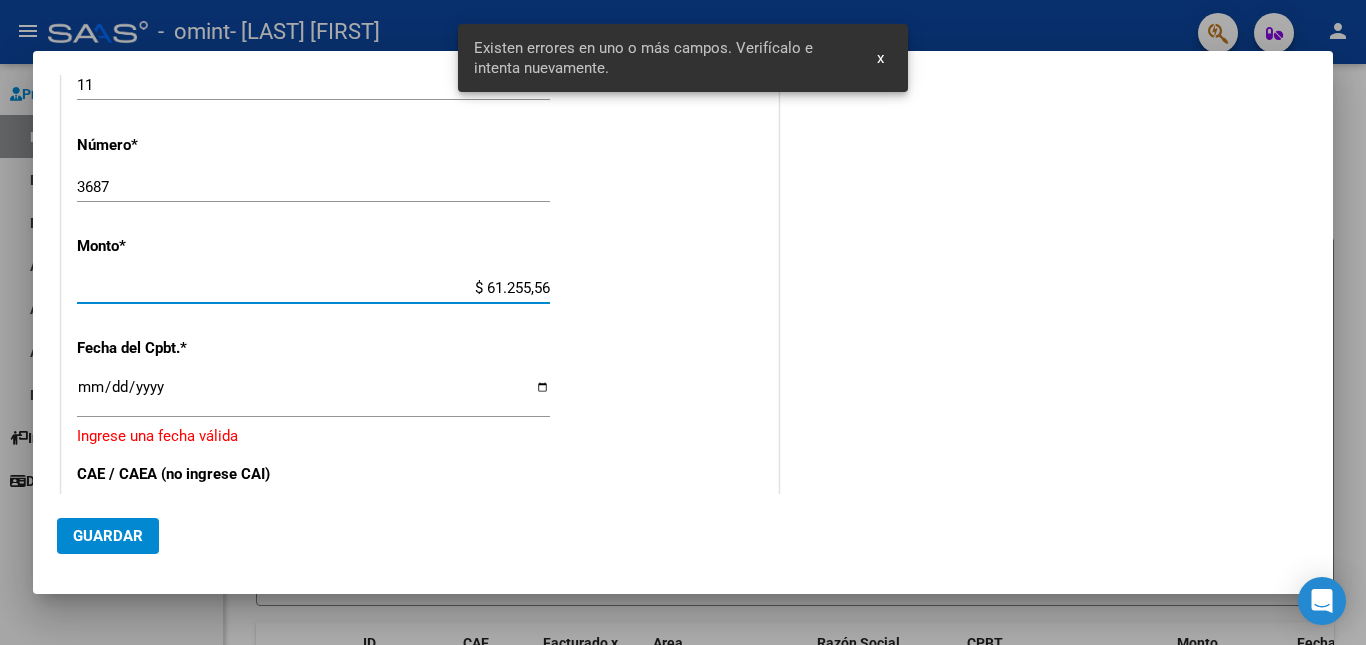 type on "$ 612.555,65" 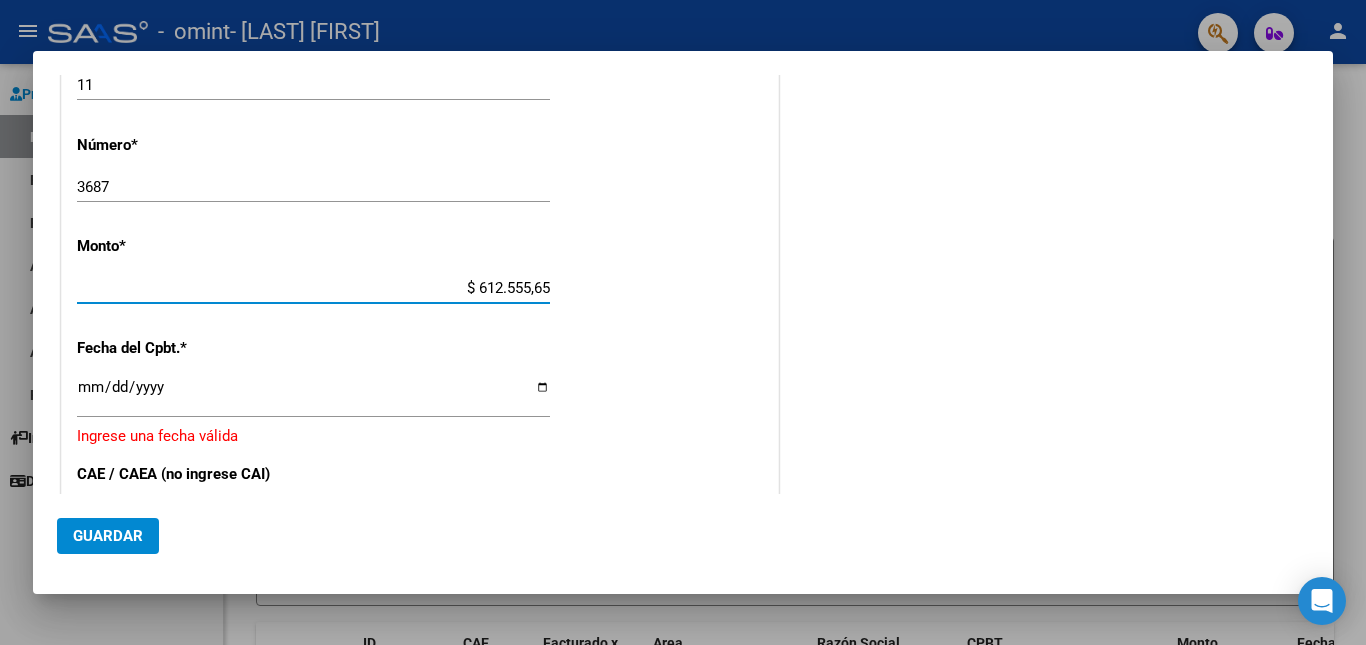 click on "Ingresar la fecha" at bounding box center (313, 395) 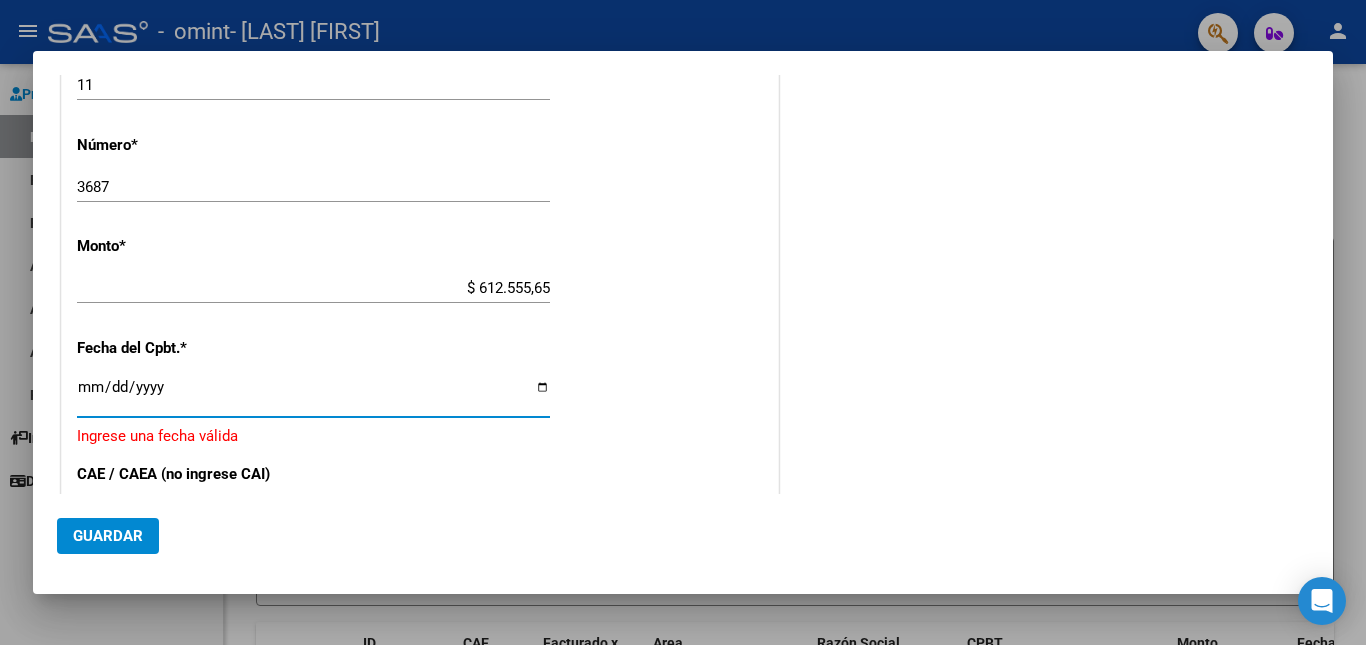 click on "Ingresar la fecha" at bounding box center [313, 395] 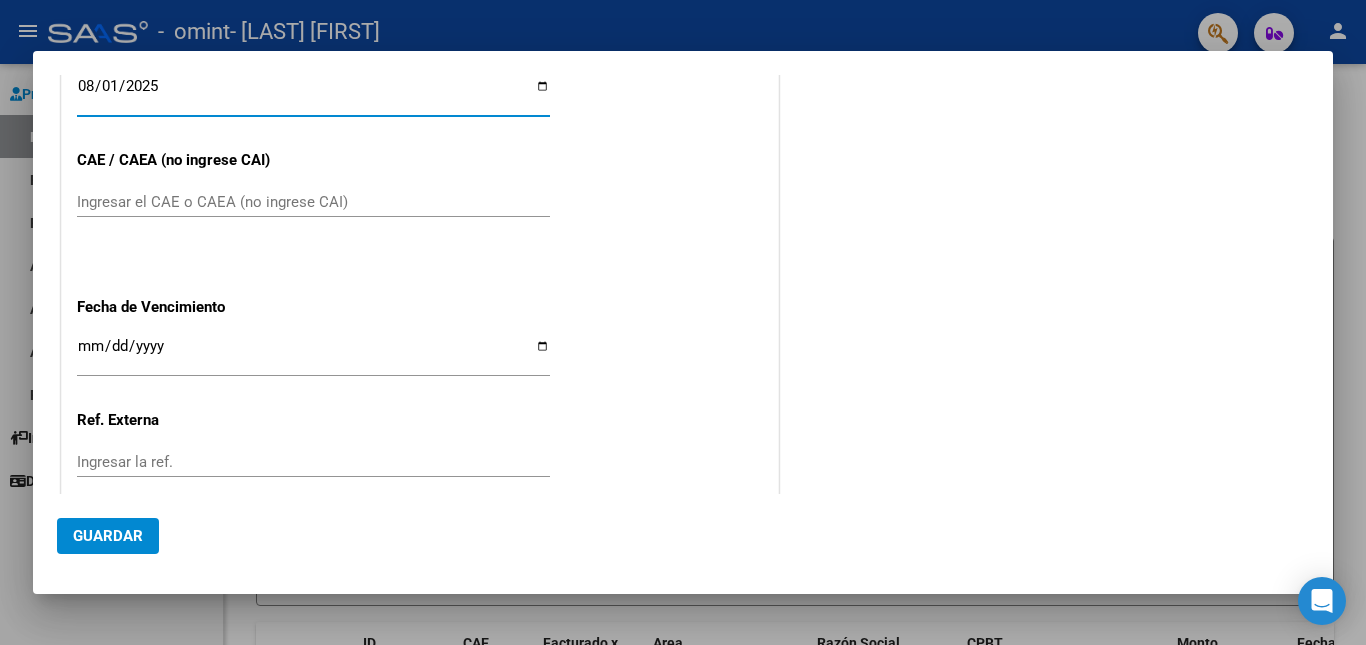scroll, scrollTop: 1106, scrollLeft: 0, axis: vertical 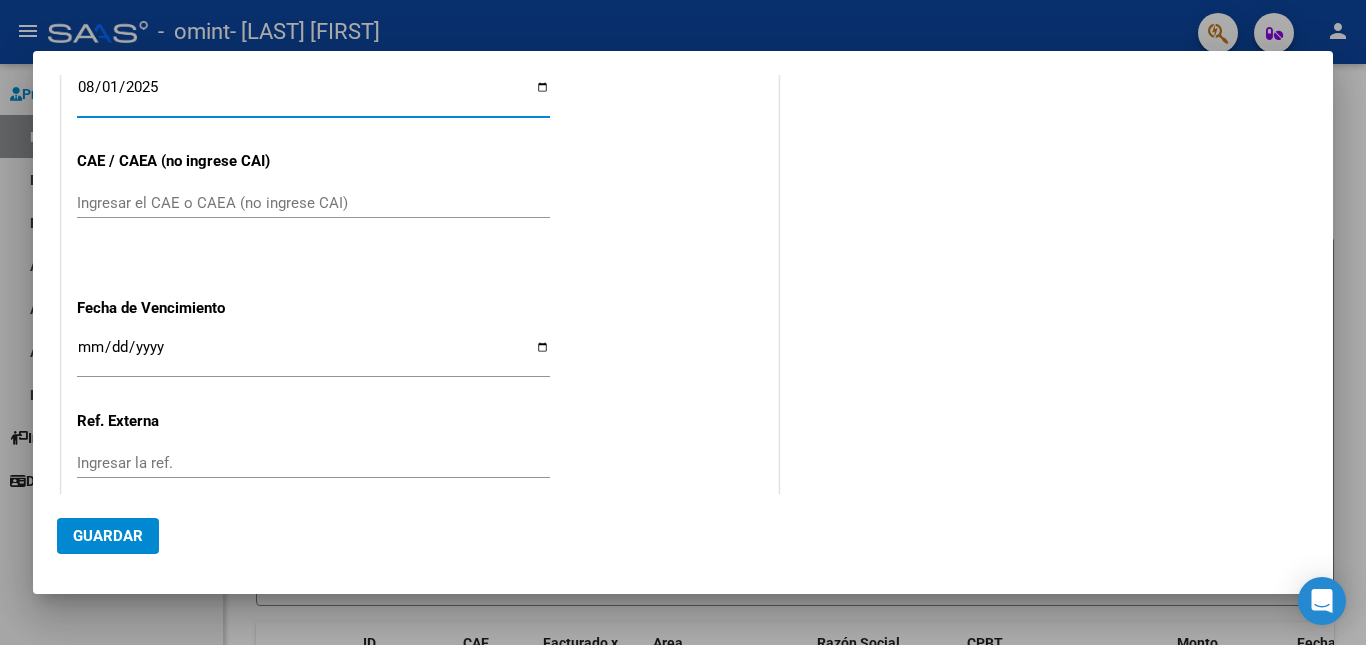 click on "Ingresar el CAE o CAEA (no ingrese CAI)" at bounding box center [313, 203] 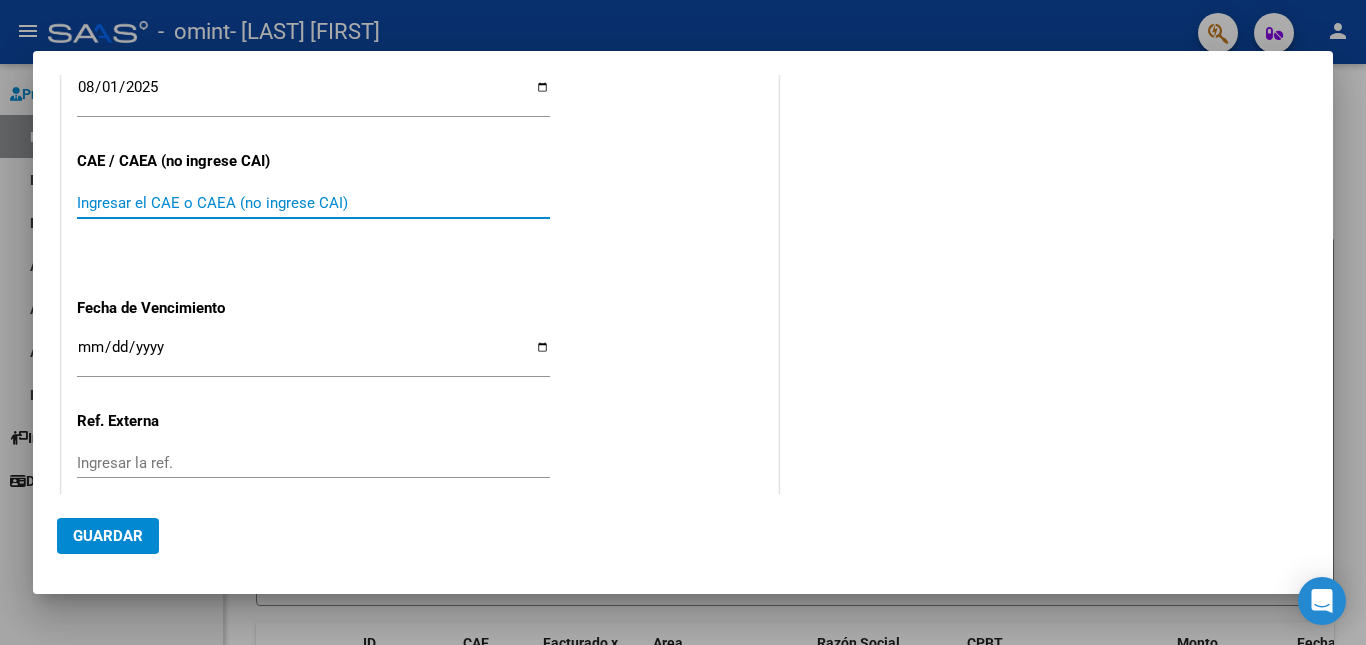 paste on "[NUMBER]" 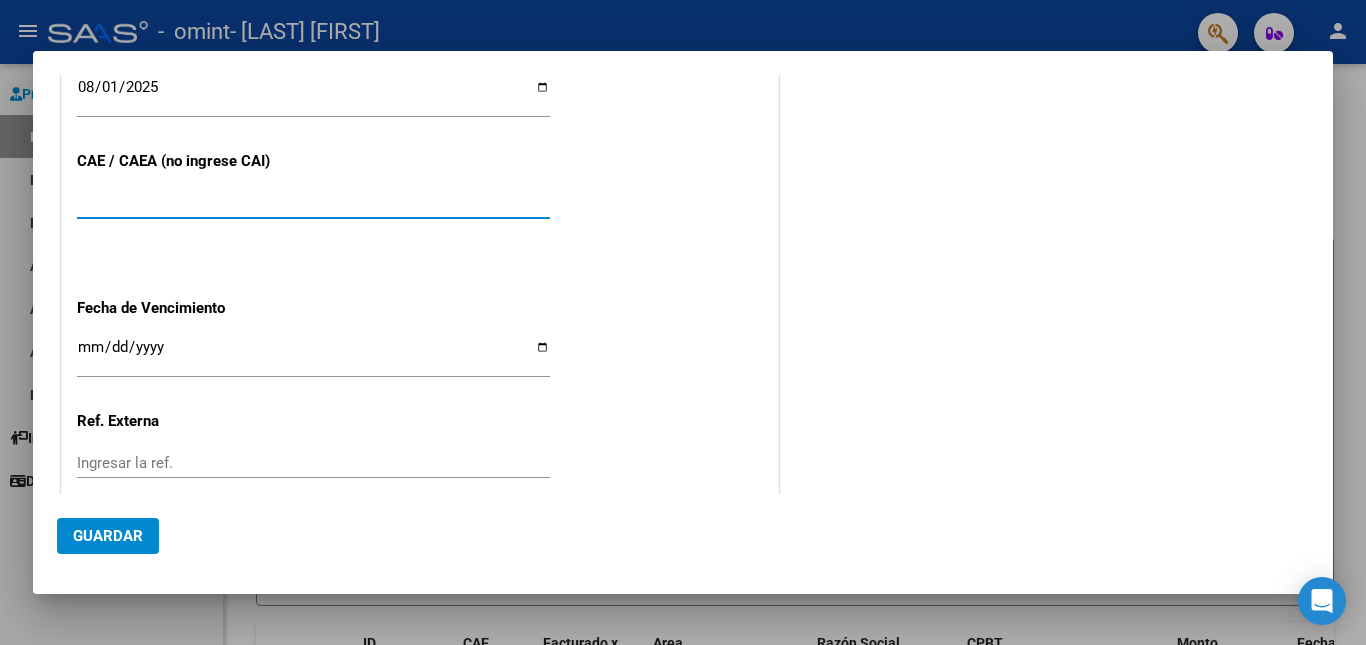 type on "[NUMBER]" 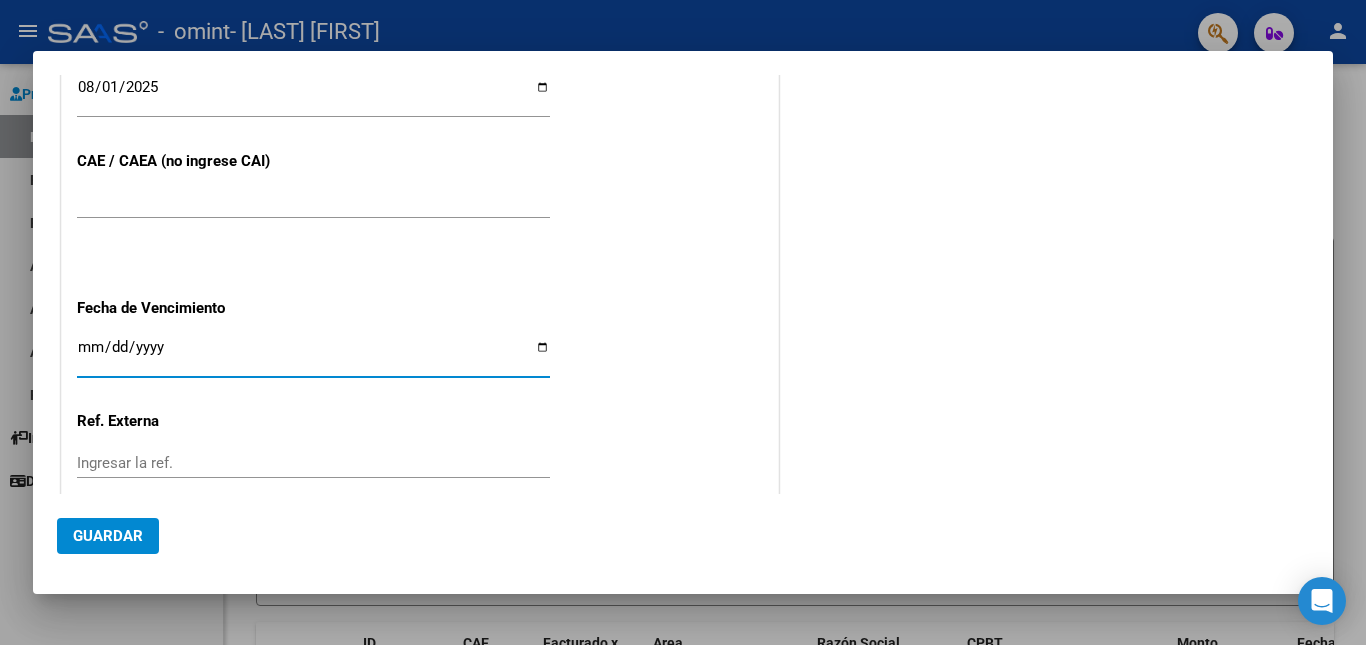 click on "Ingresar la fecha" at bounding box center (313, 355) 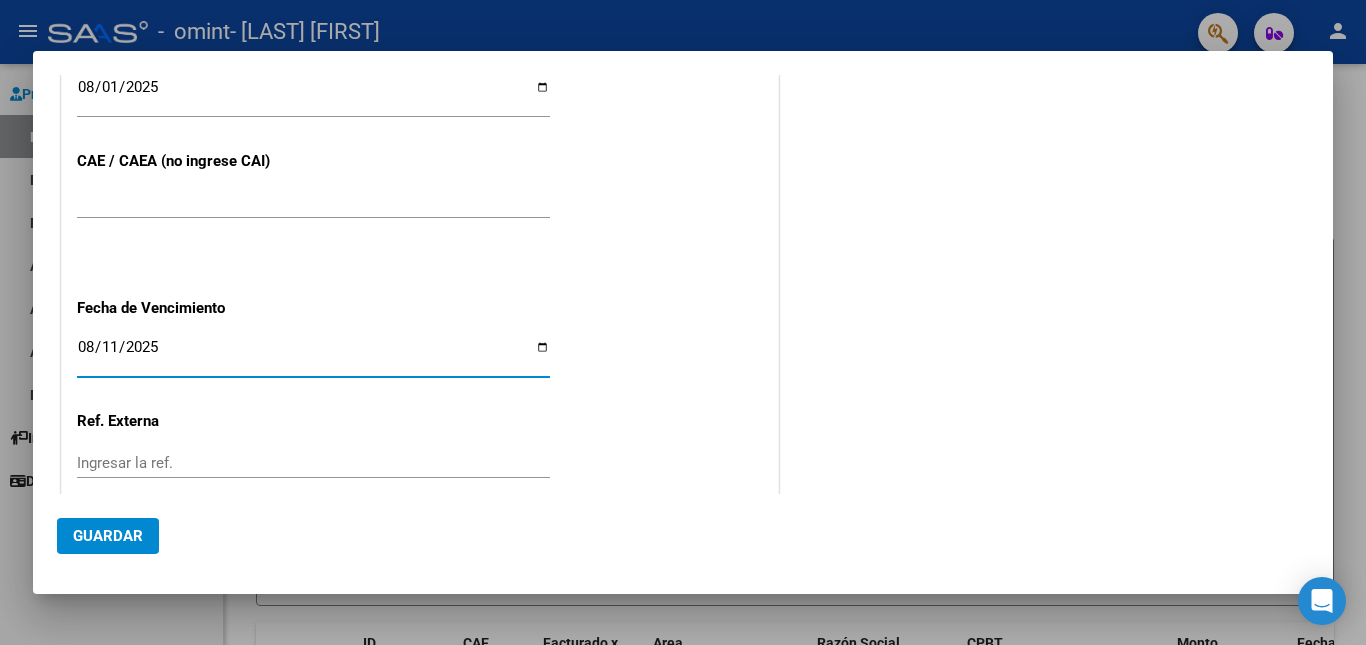 type on "2025-08-11" 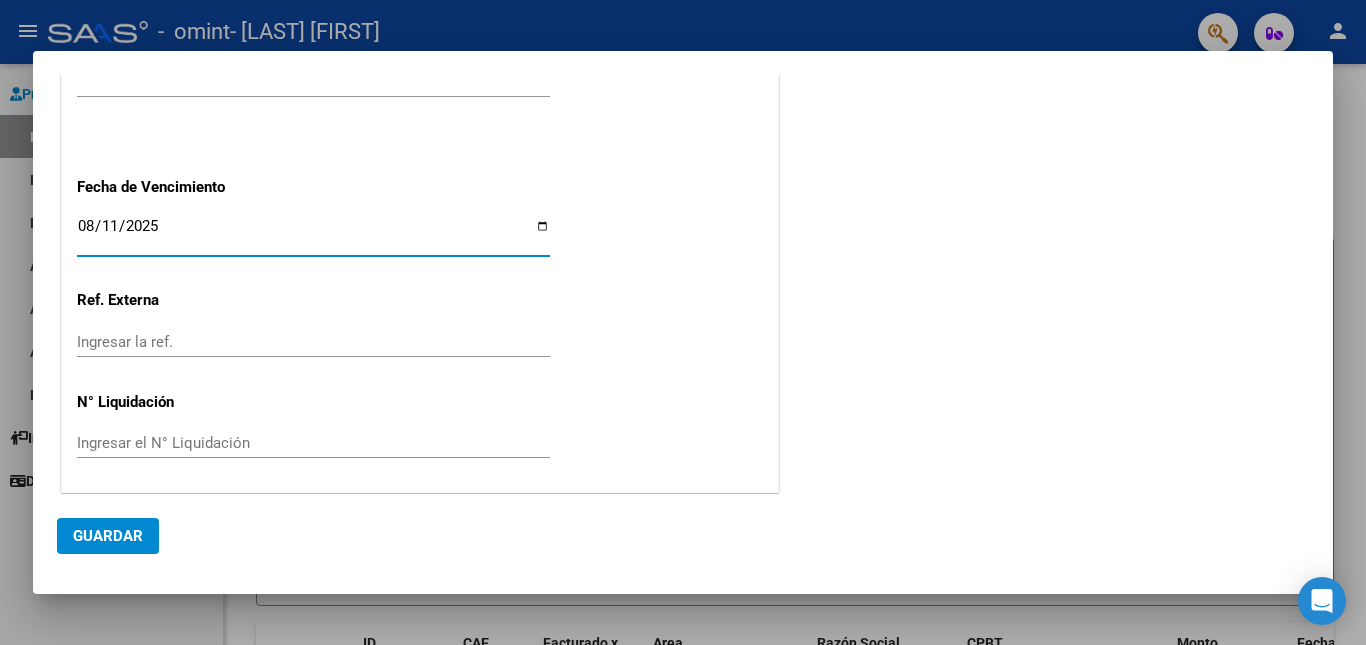scroll, scrollTop: 1230, scrollLeft: 0, axis: vertical 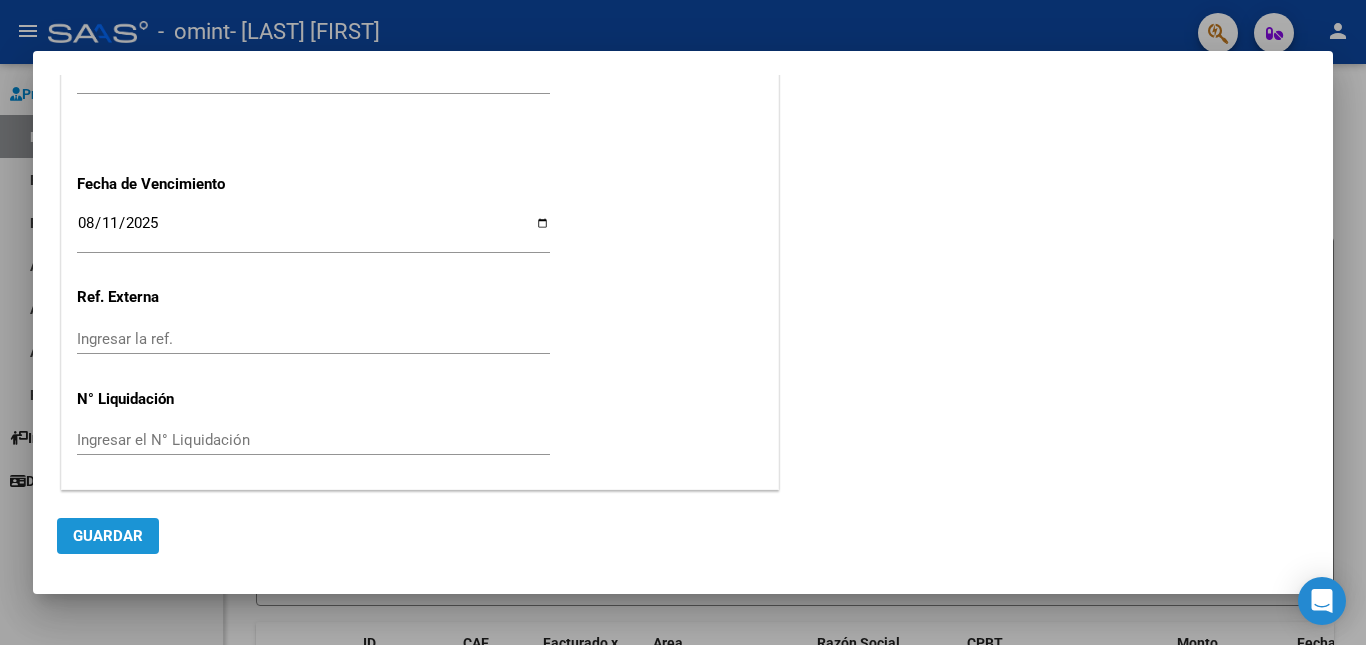 click on "Guardar" 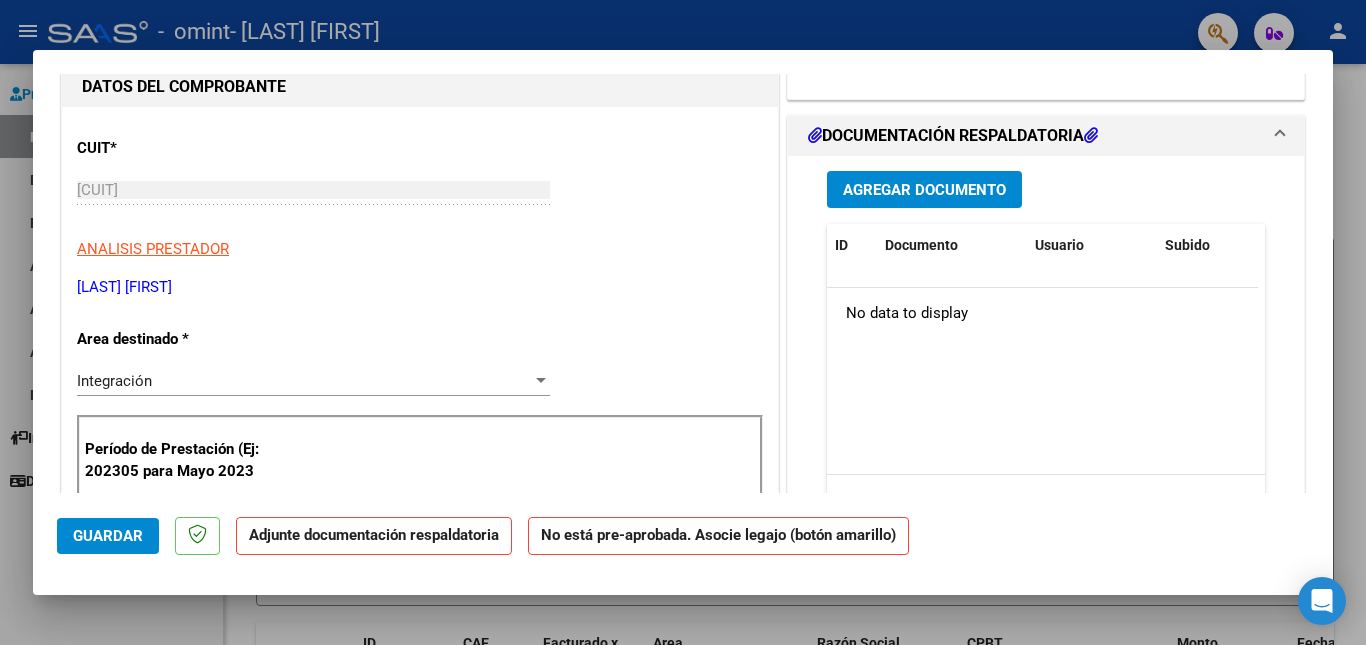scroll, scrollTop: 200, scrollLeft: 0, axis: vertical 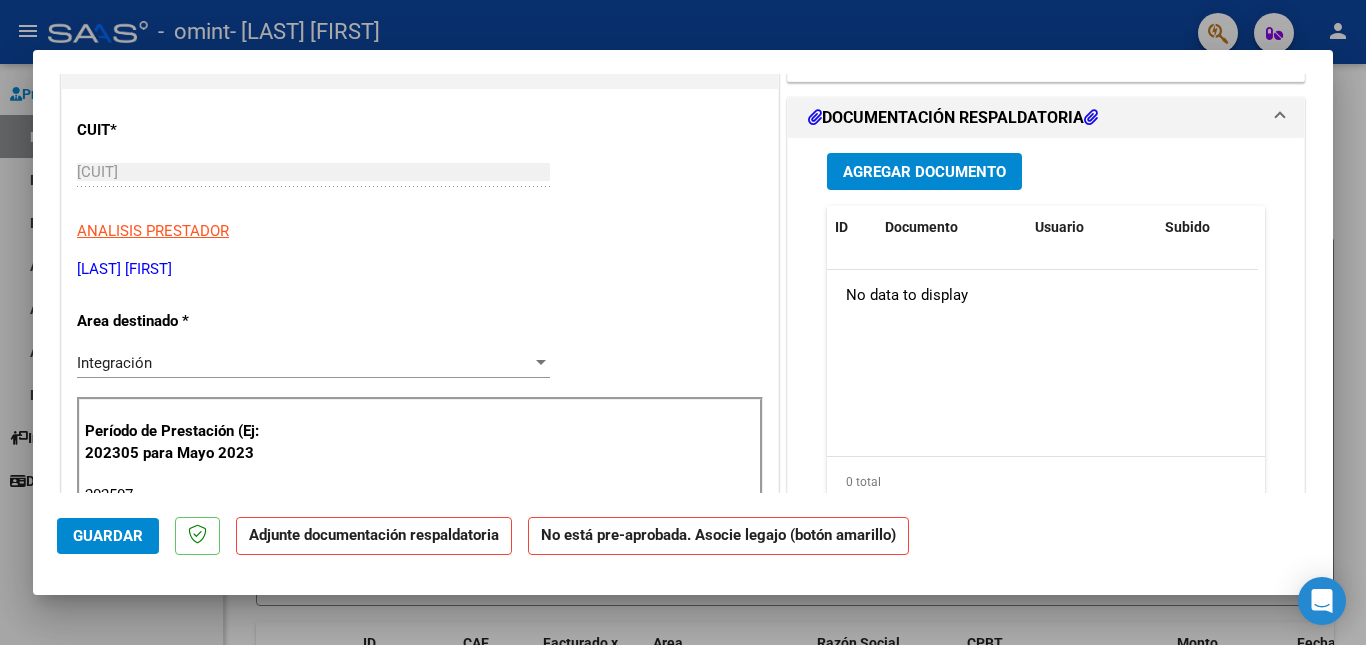 click on "Agregar Documento" at bounding box center [924, 172] 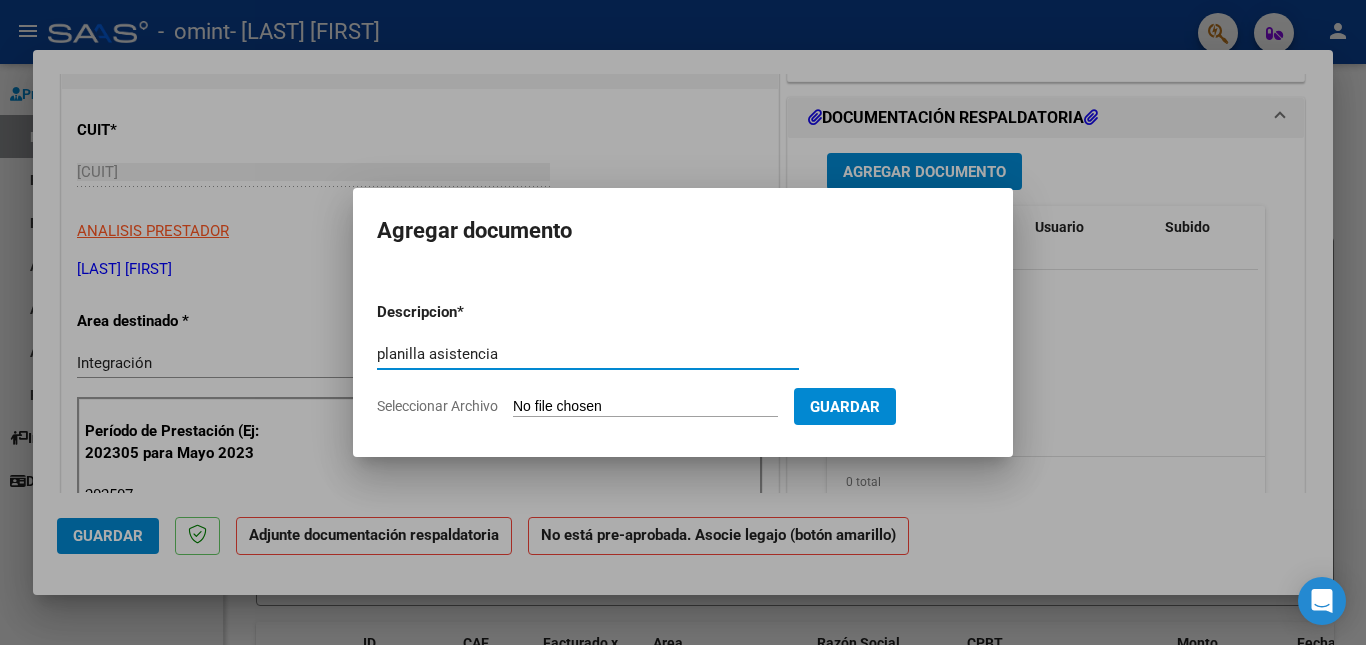 type on "planilla asistencia" 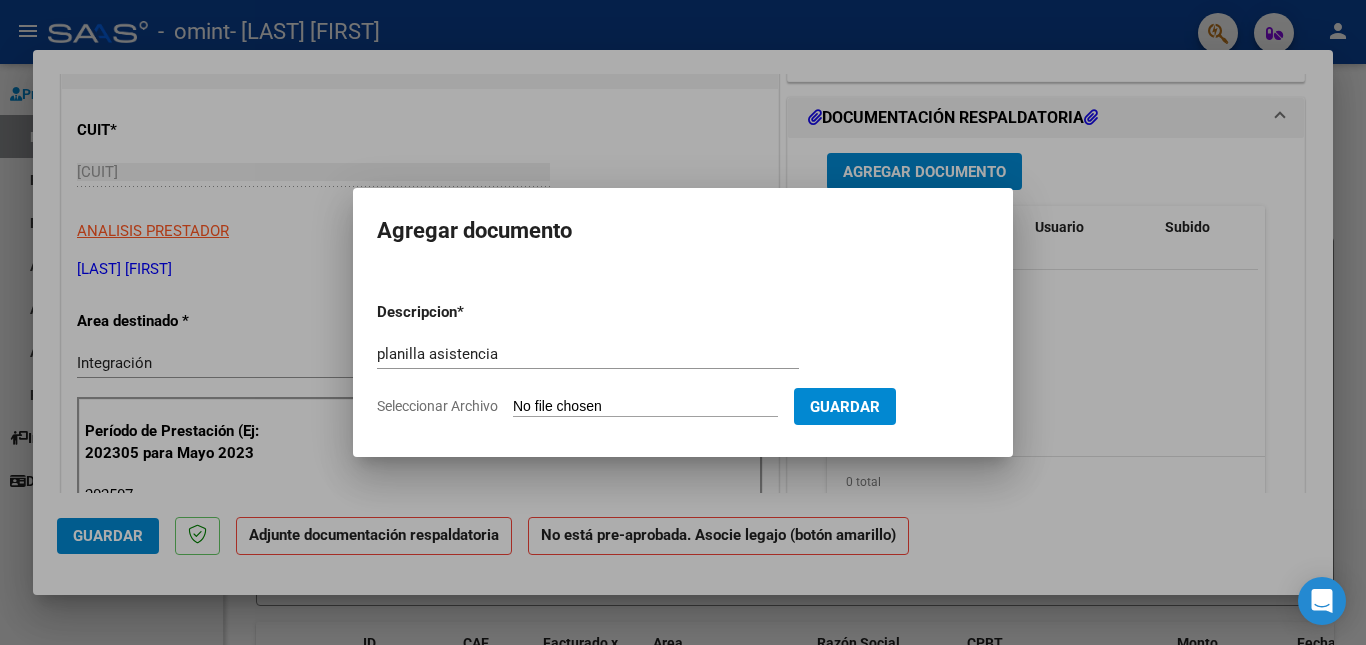 click on "Seleccionar Archivo" at bounding box center [645, 407] 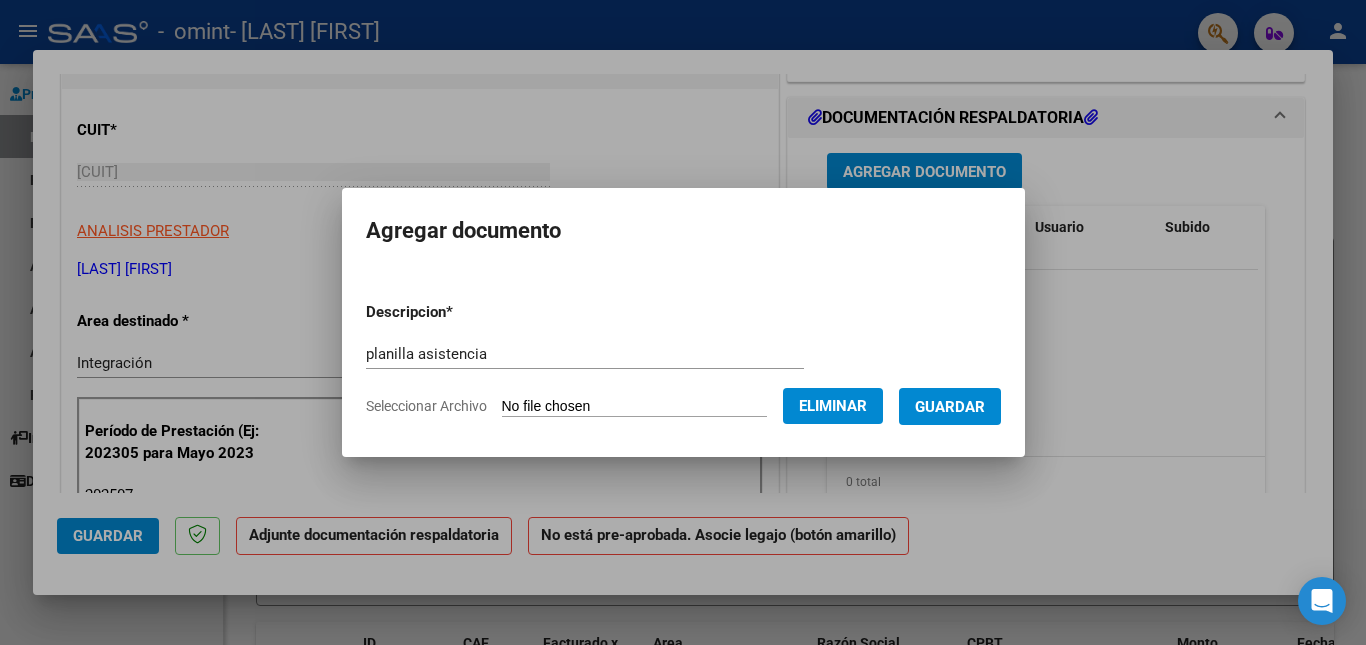 click on "Guardar" at bounding box center [950, 407] 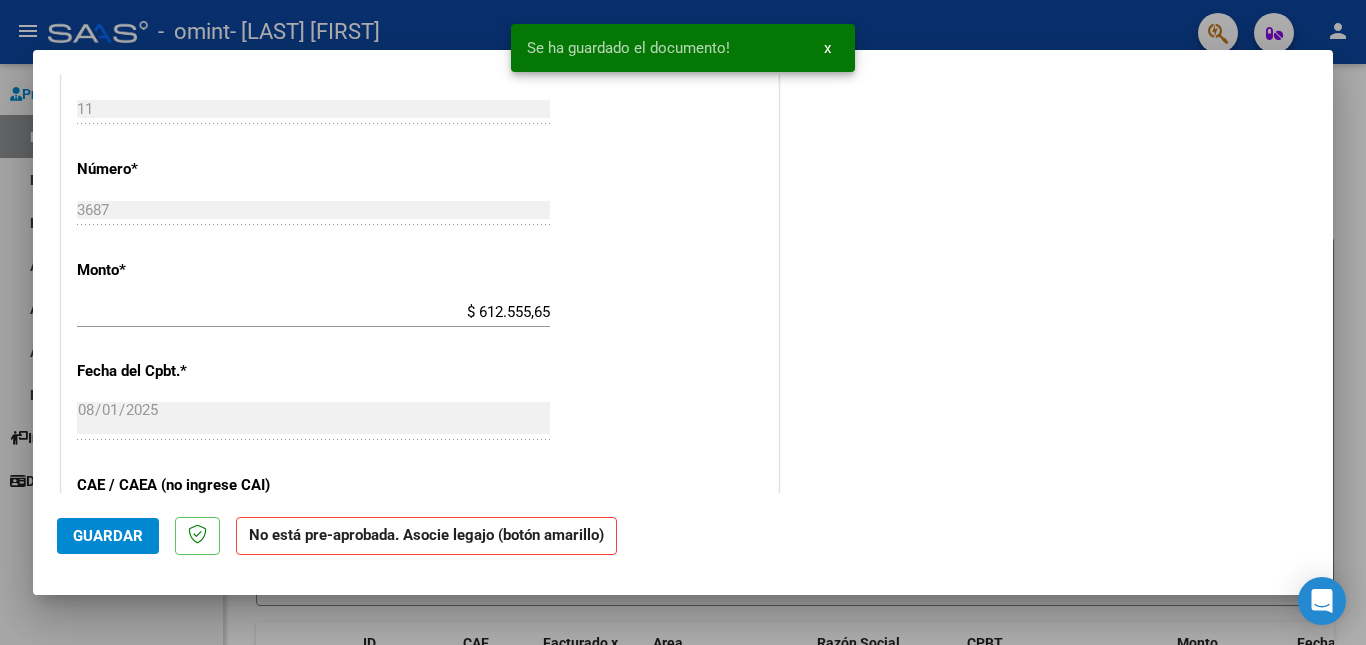 scroll, scrollTop: 800, scrollLeft: 0, axis: vertical 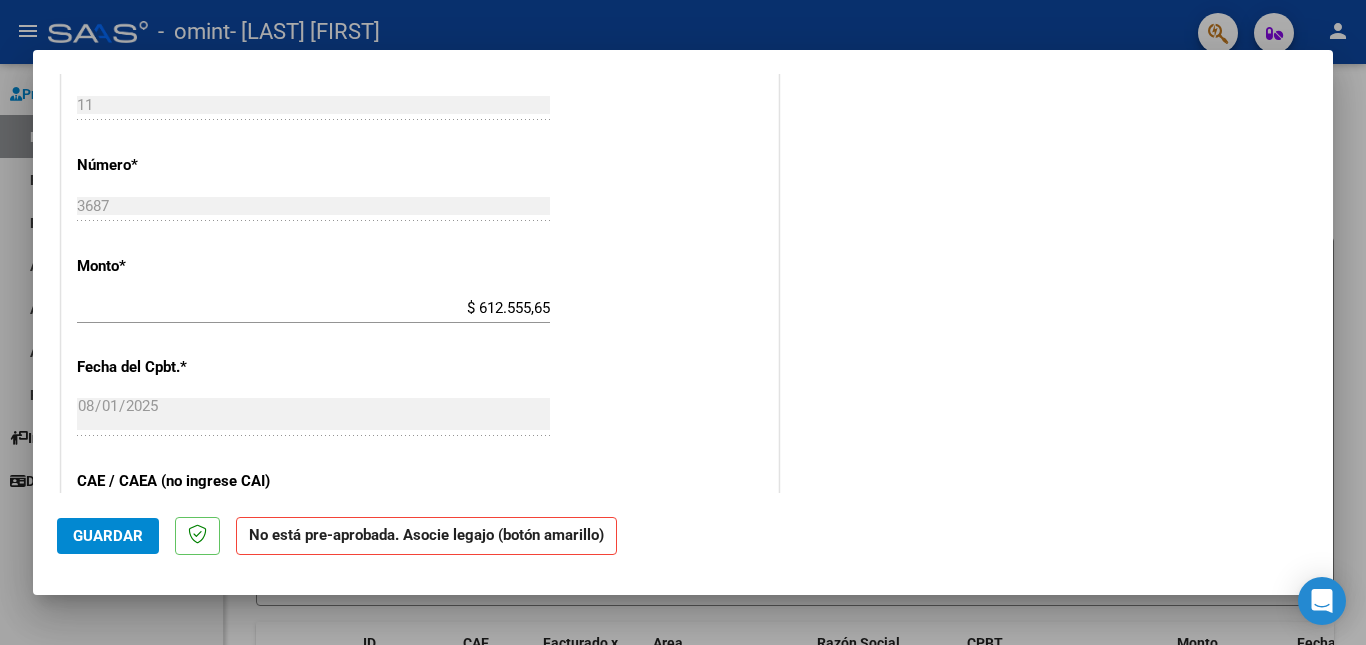 click on "Guardar" 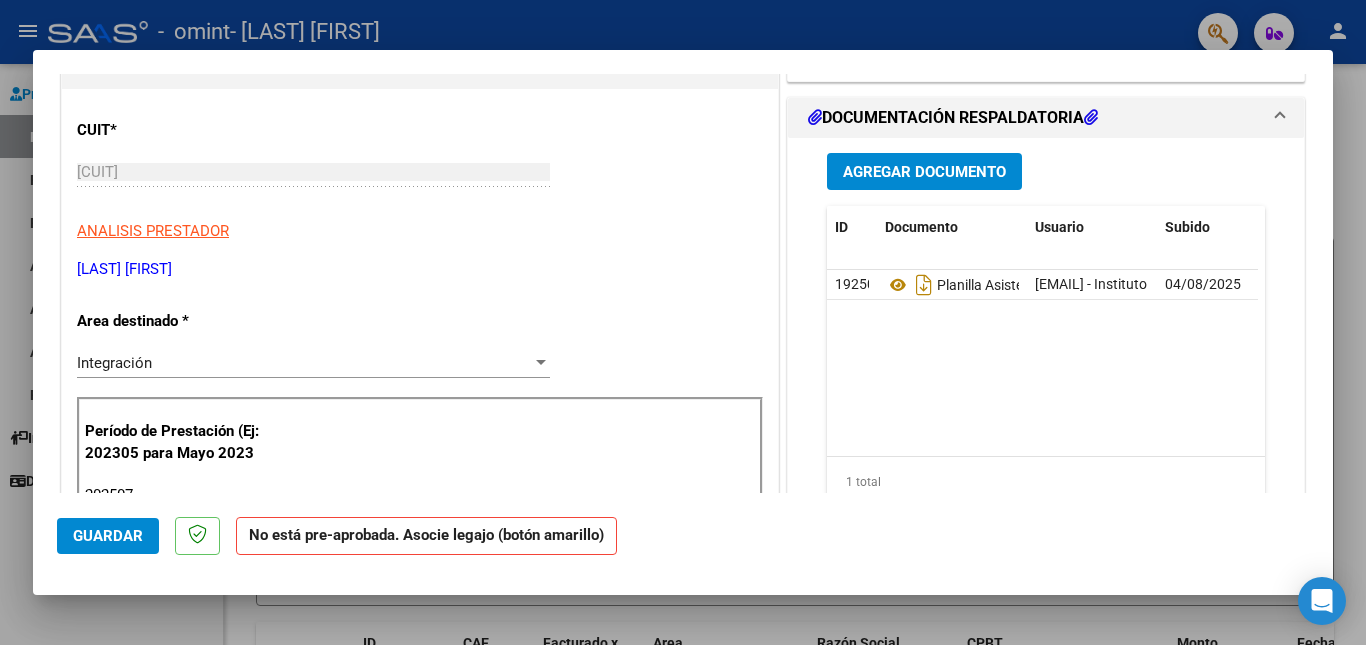 scroll, scrollTop: 0, scrollLeft: 0, axis: both 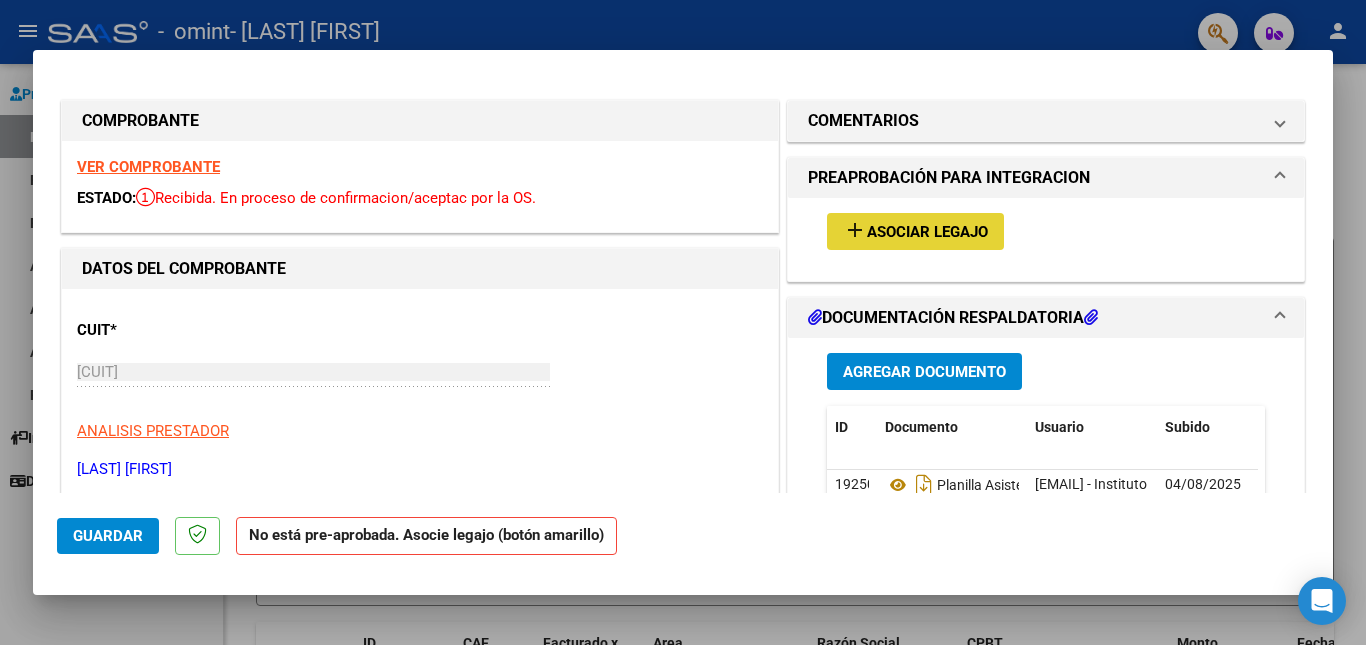 click on "Asociar Legajo" at bounding box center [927, 232] 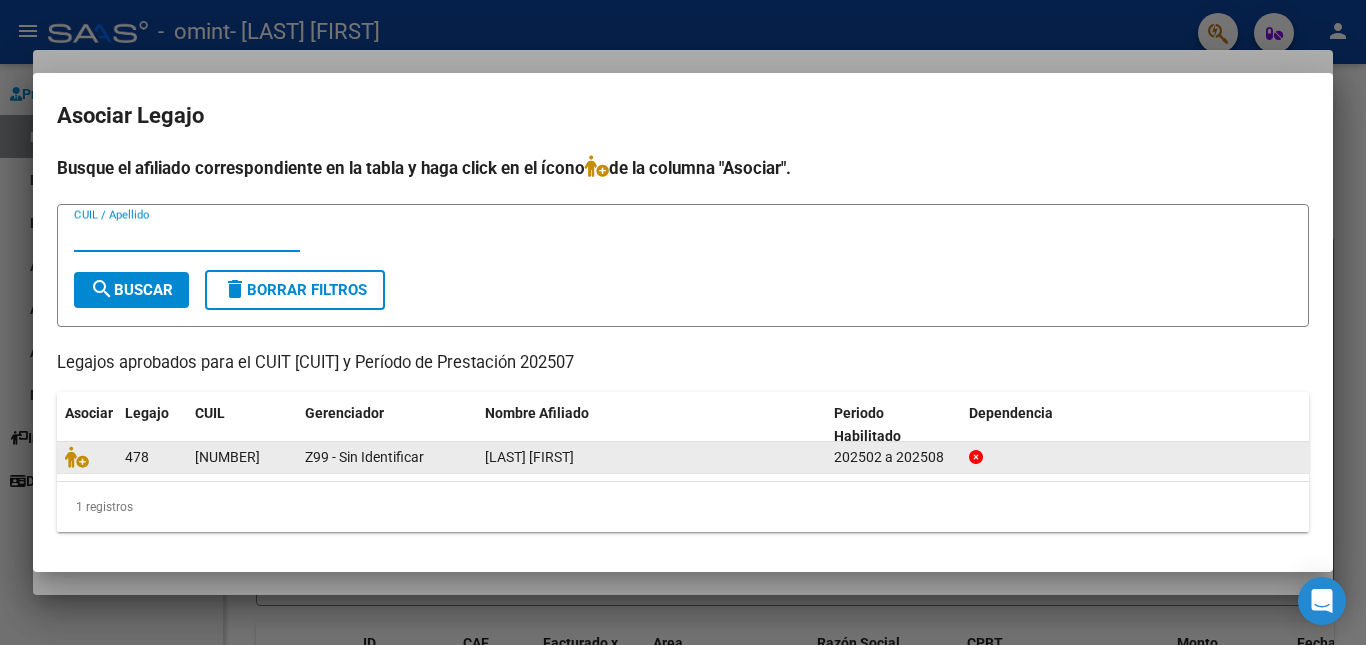 click on "[NUMBER]" 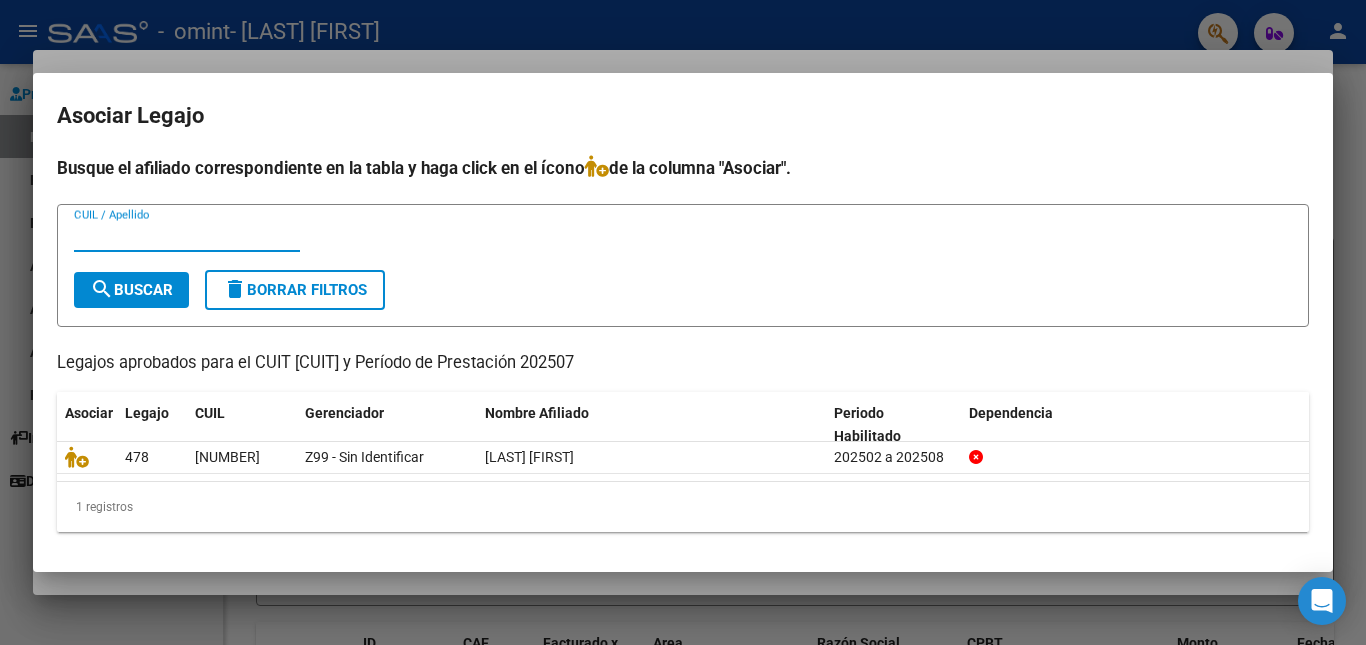 click on "CUIL / Apellido" at bounding box center (187, 236) 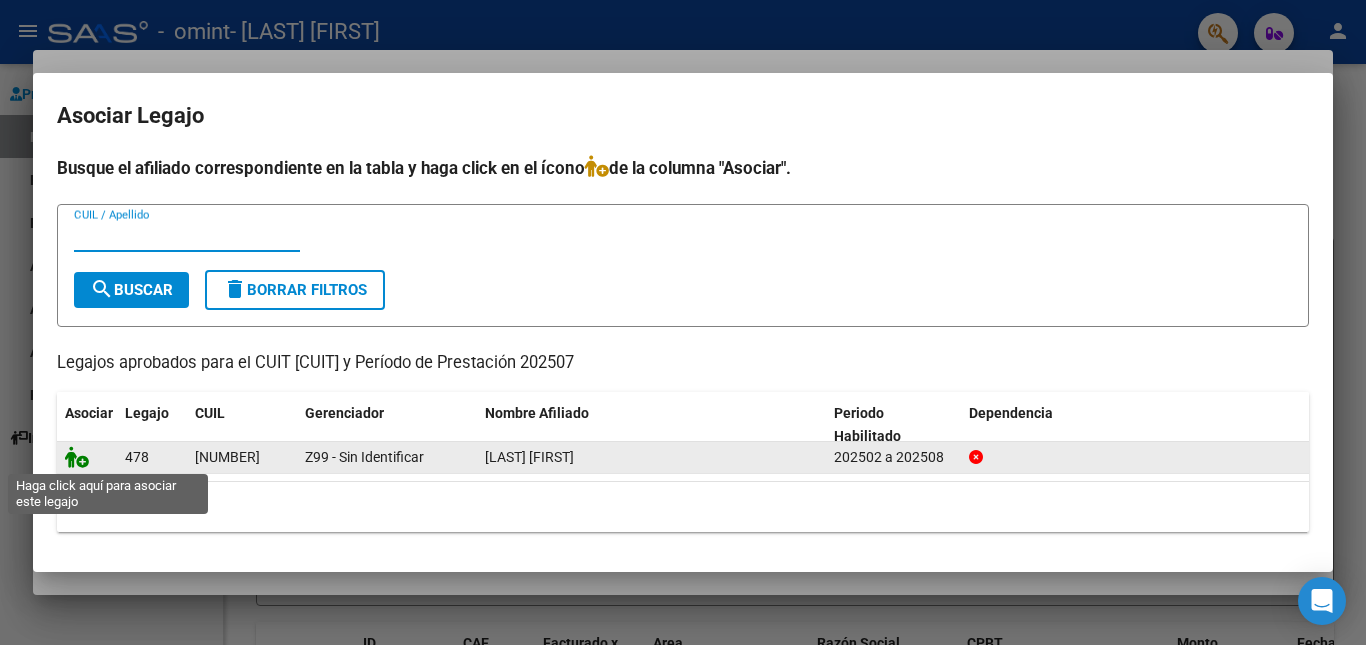 click 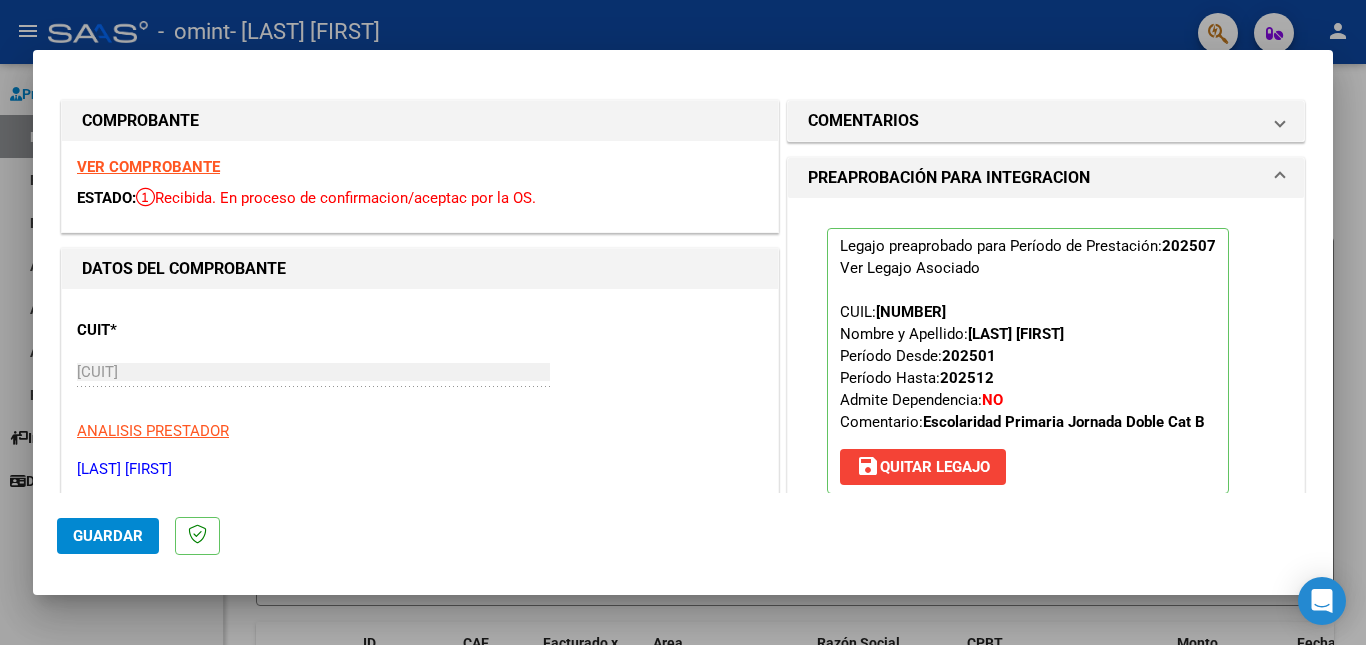 click on "Guardar" 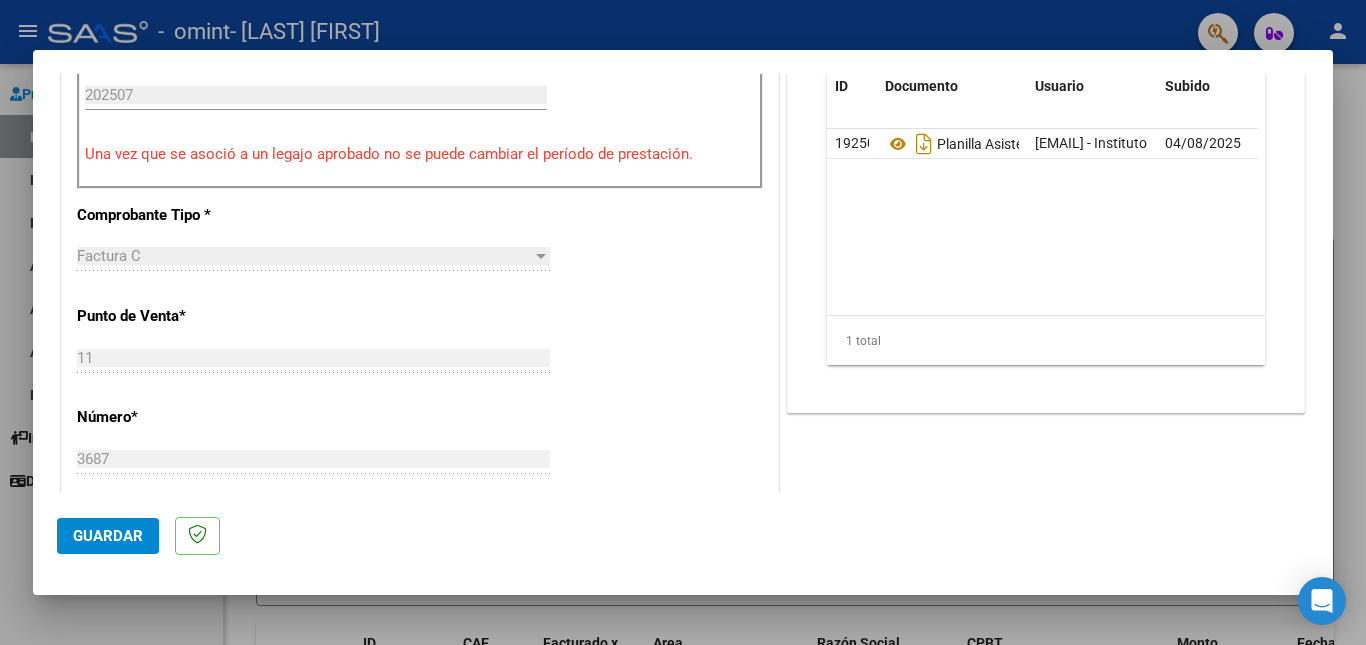 scroll, scrollTop: 700, scrollLeft: 0, axis: vertical 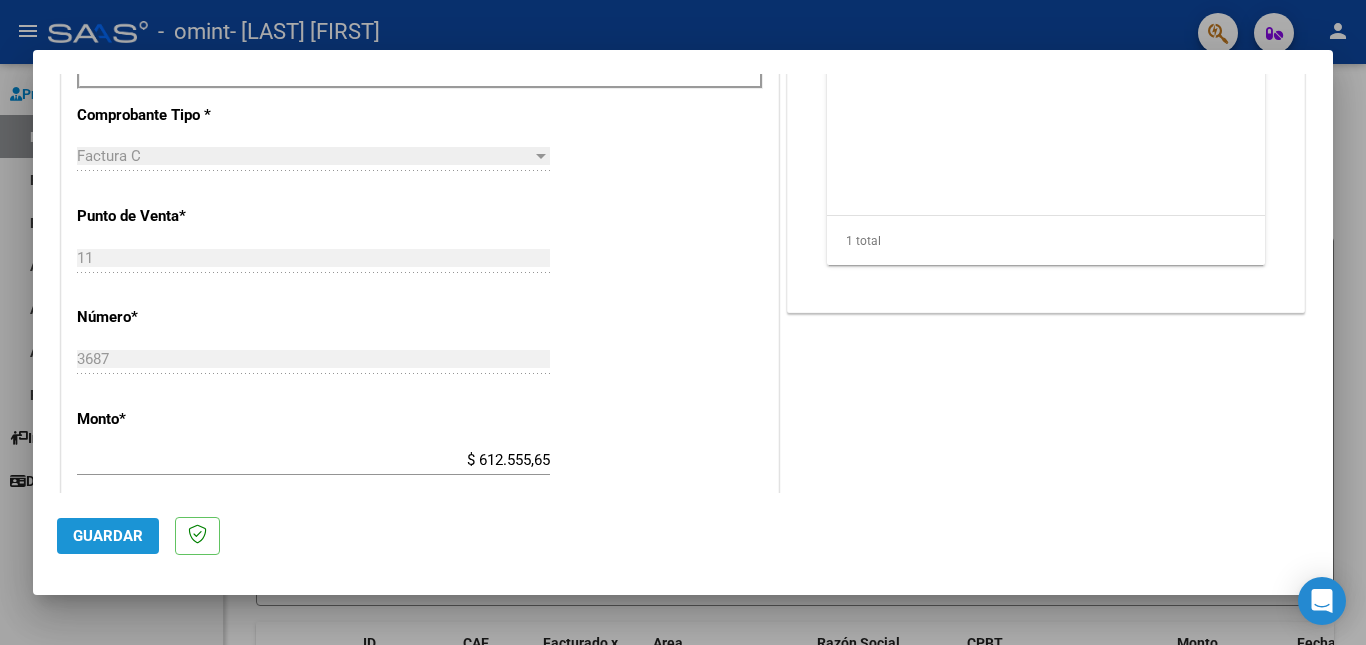 click on "Guardar" 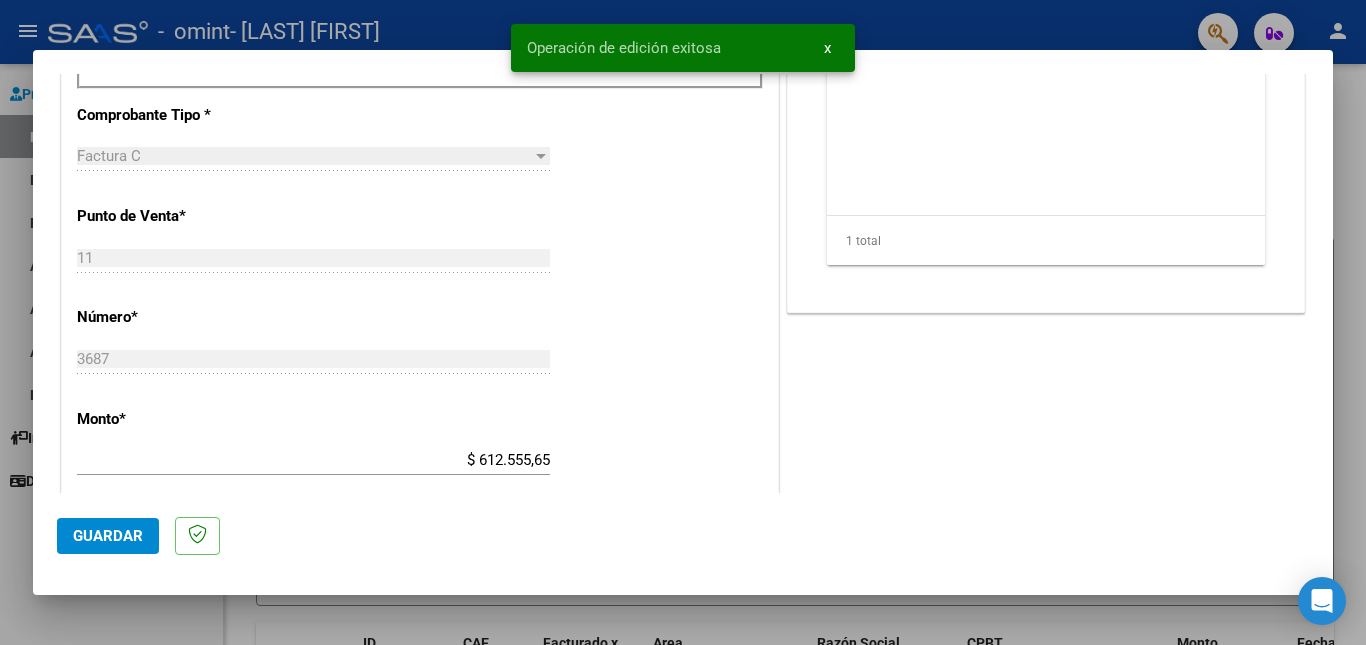 click on "x" at bounding box center (827, 48) 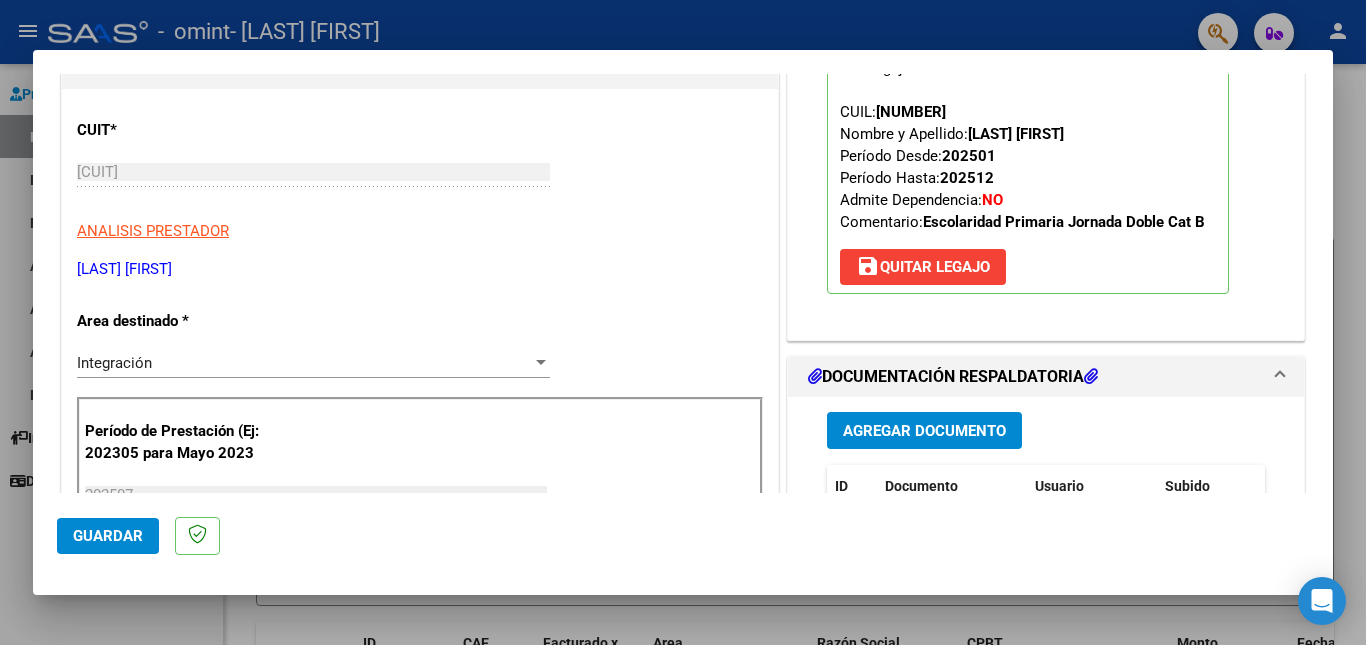 scroll, scrollTop: 0, scrollLeft: 0, axis: both 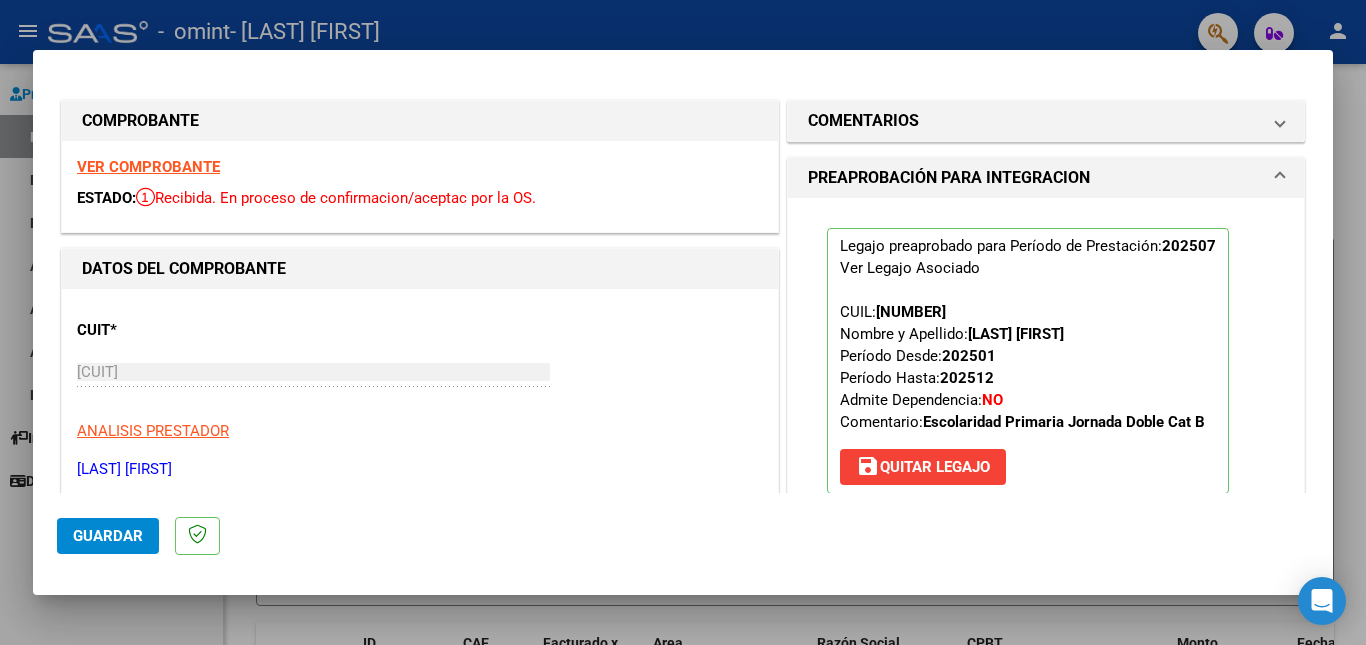 click at bounding box center (683, 322) 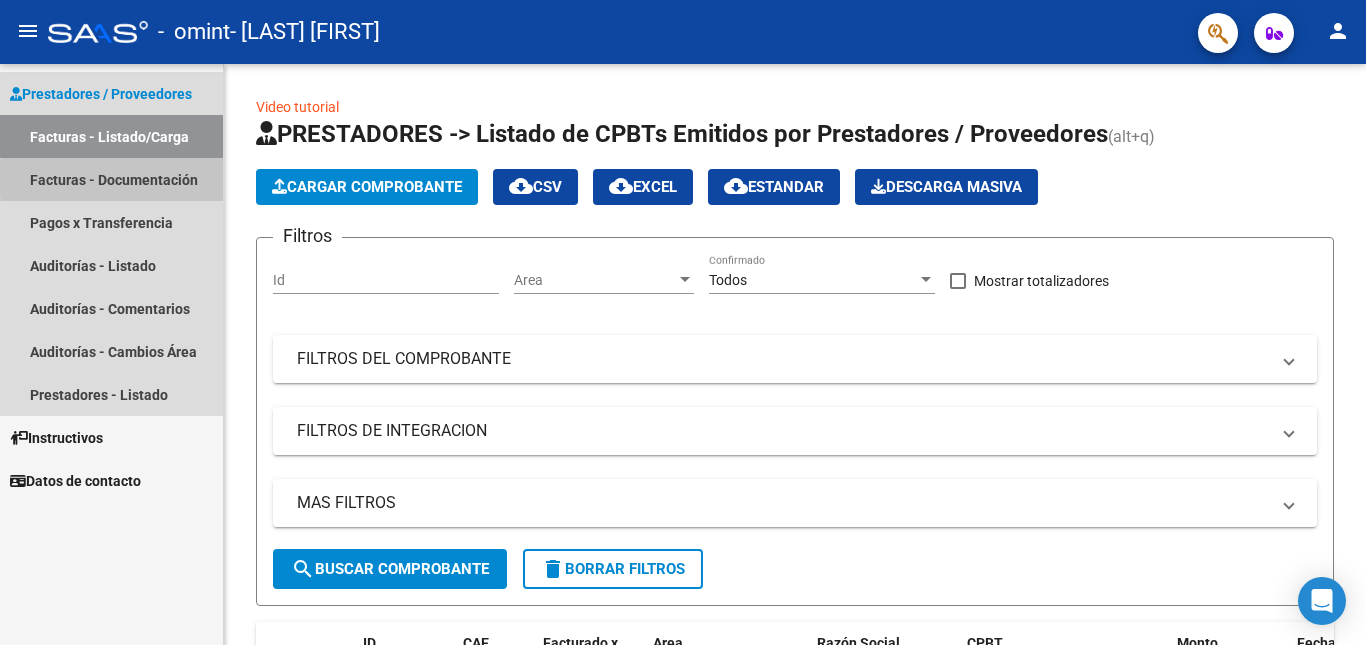 click on "Facturas - Documentación" at bounding box center (111, 179) 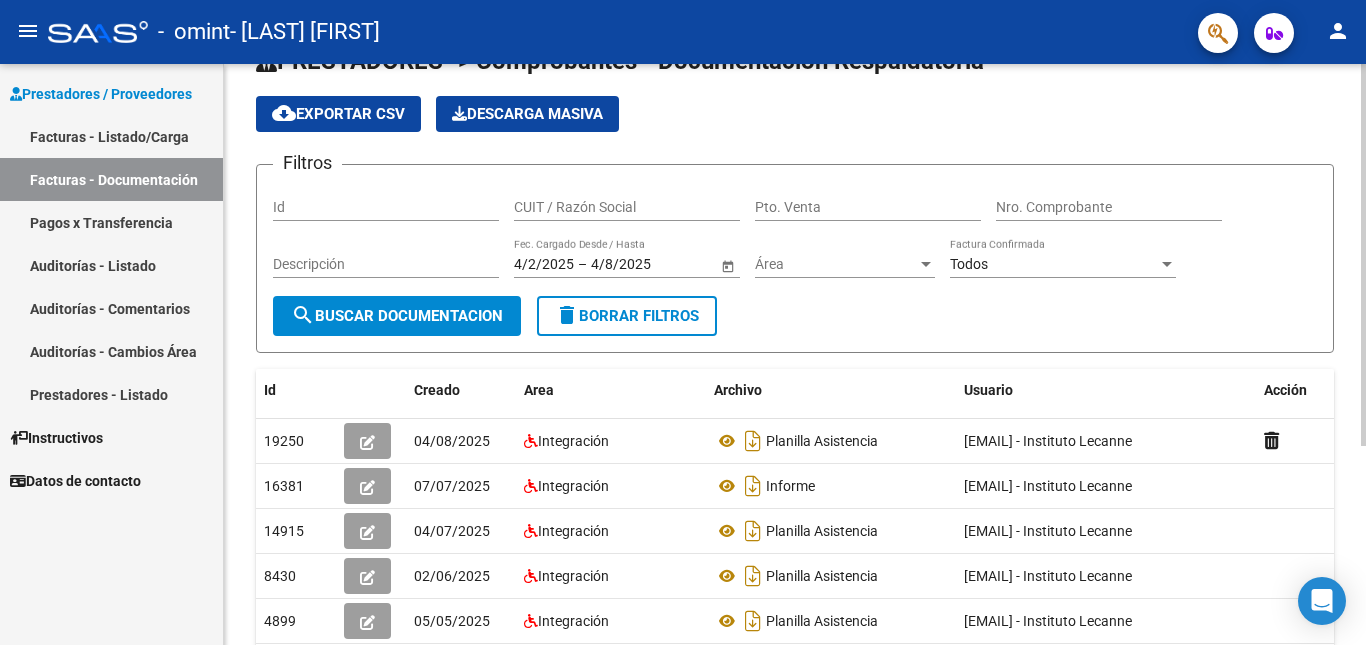 scroll, scrollTop: 100, scrollLeft: 0, axis: vertical 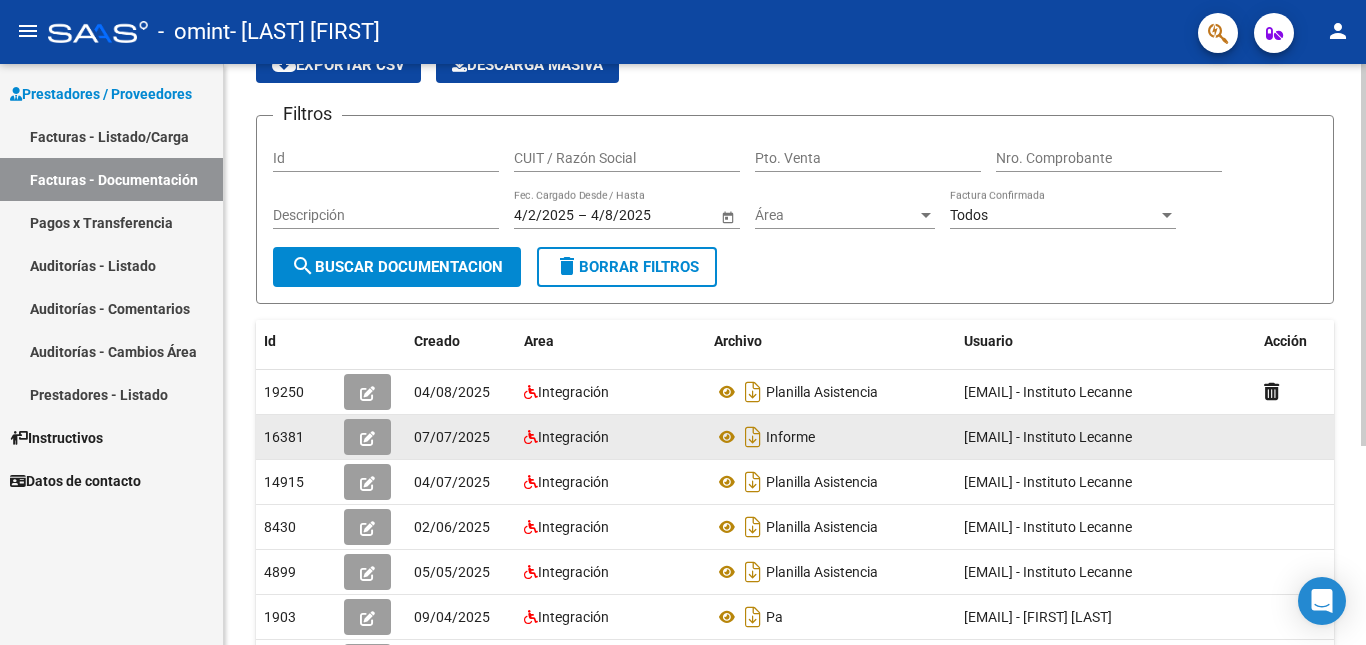 click 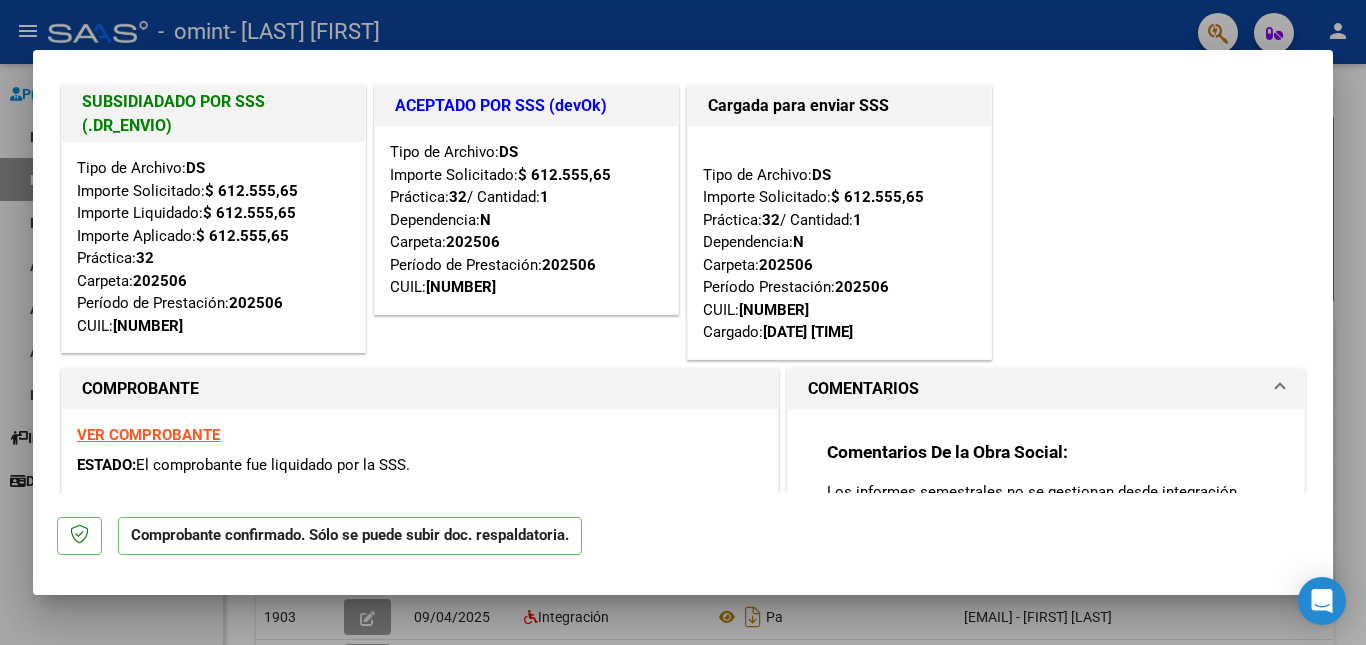 scroll, scrollTop: 0, scrollLeft: 0, axis: both 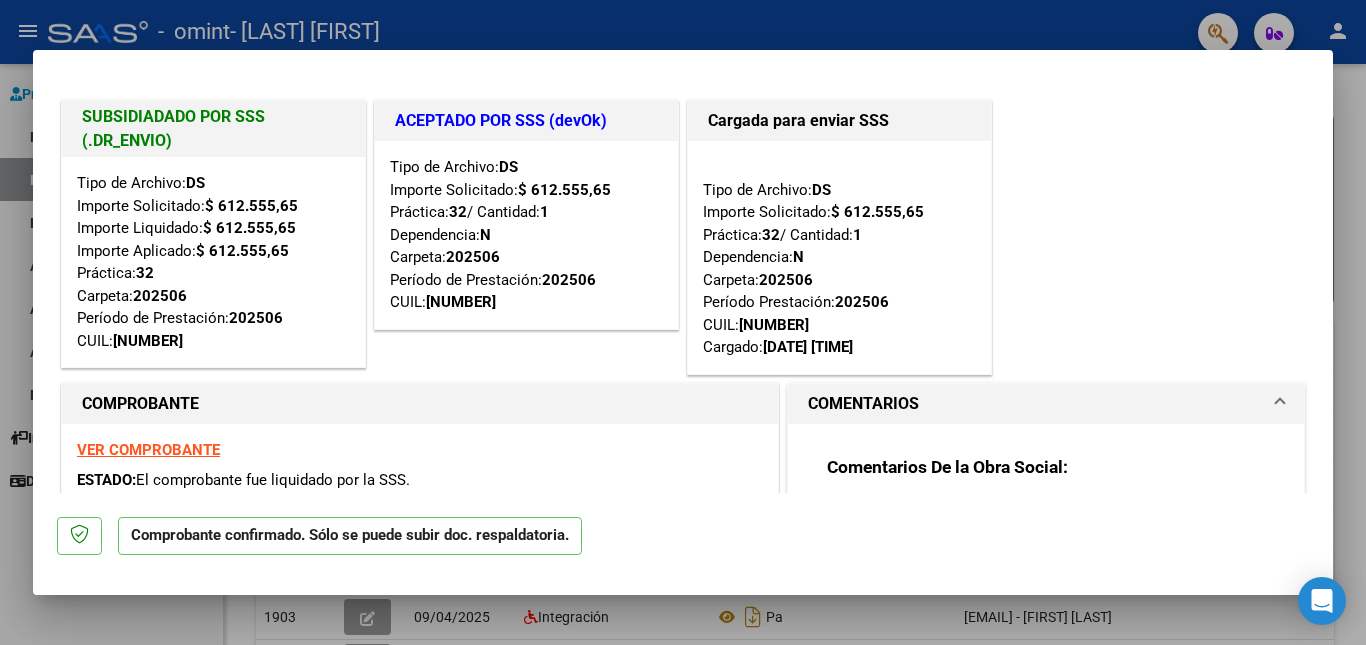 click at bounding box center [683, 322] 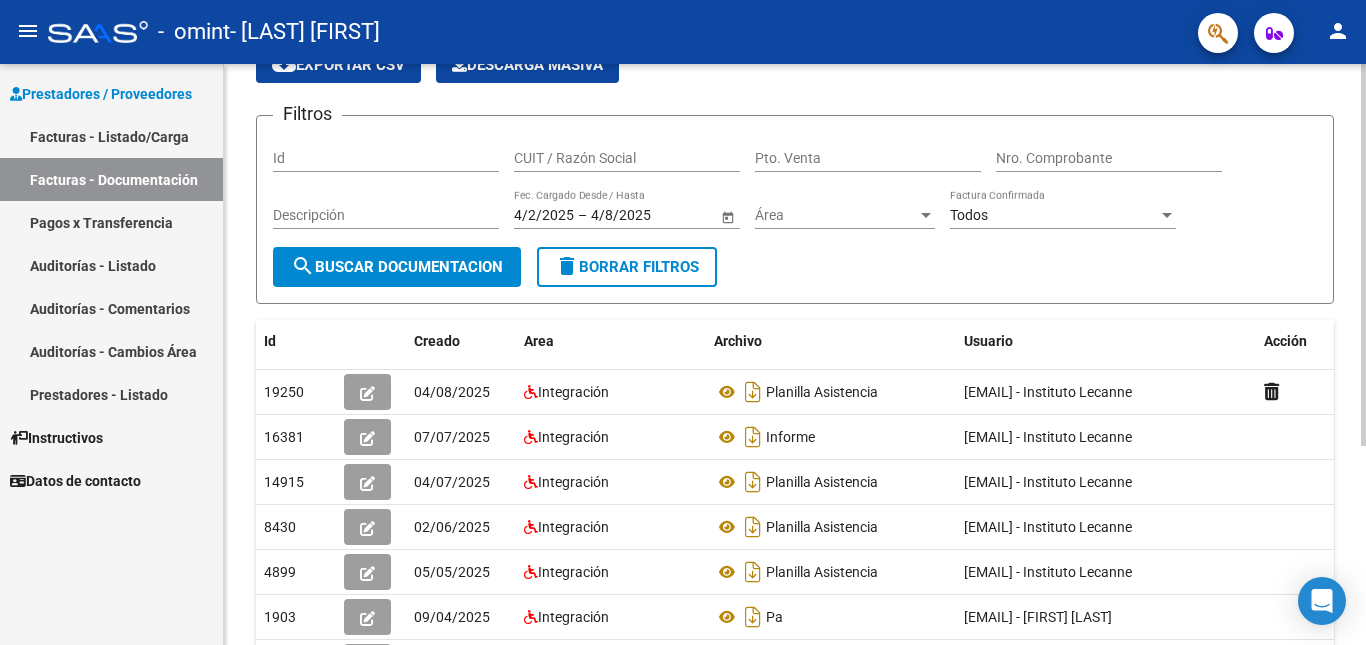 drag, startPoint x: 411, startPoint y: 0, endPoint x: 936, endPoint y: 91, distance: 532.8283 